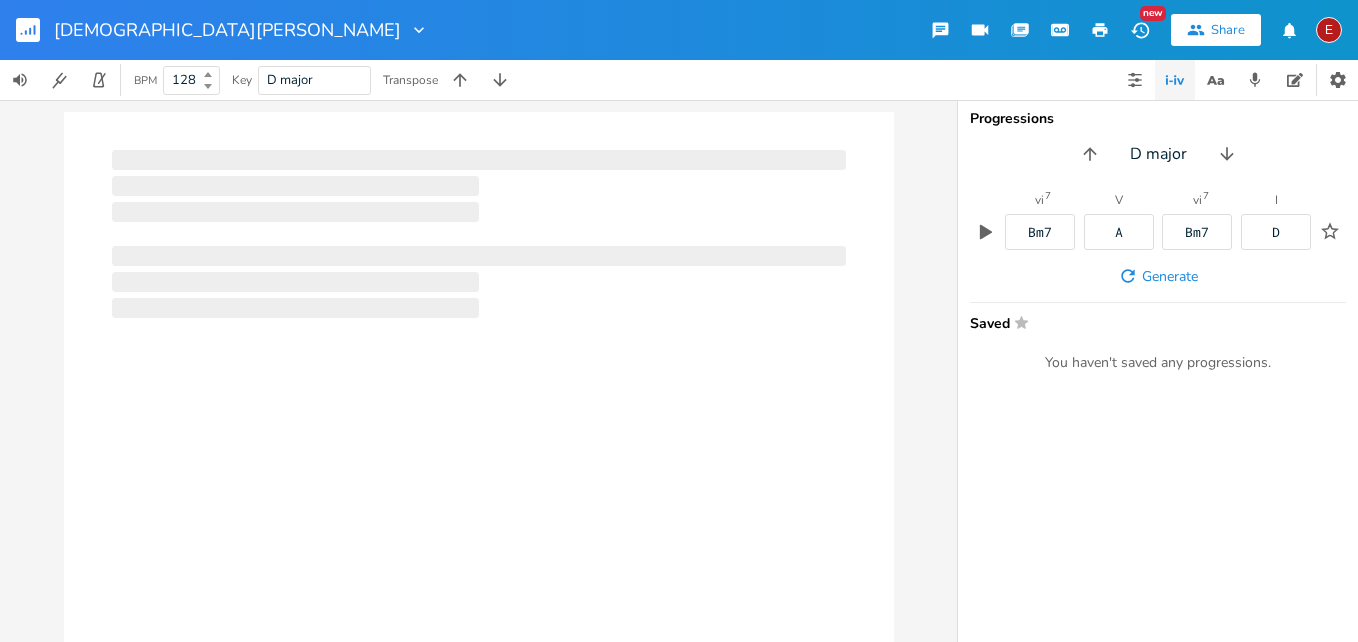 scroll, scrollTop: 0, scrollLeft: 0, axis: both 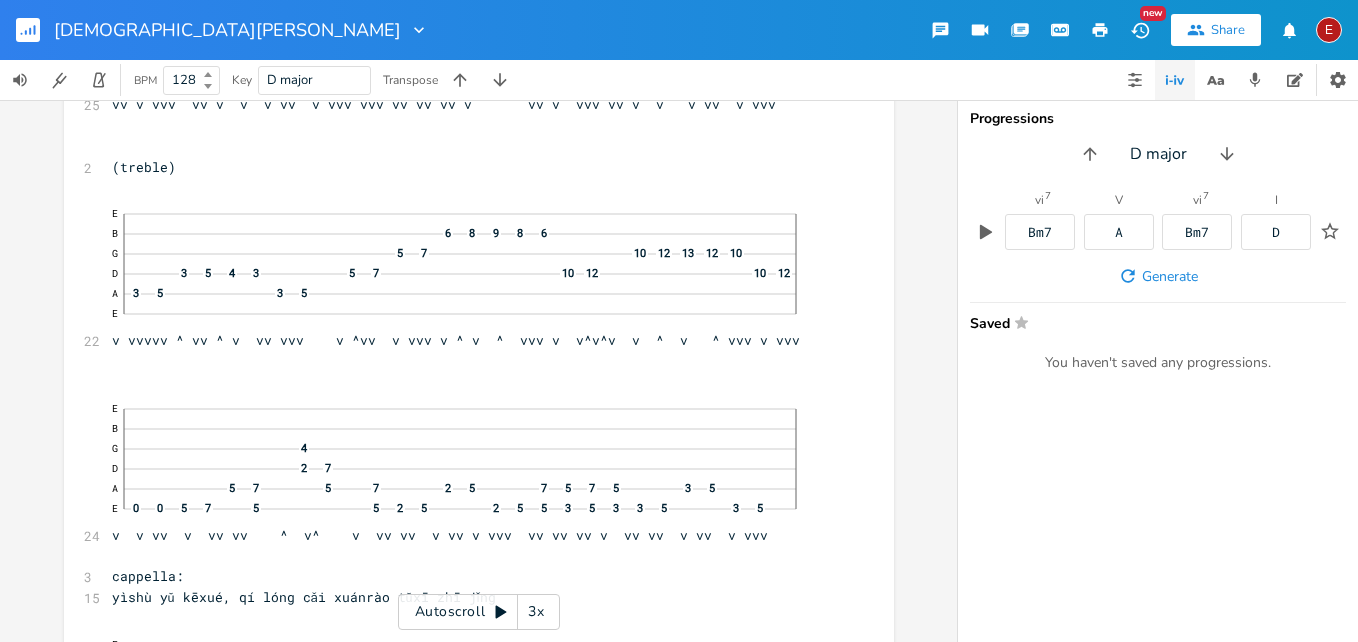 click on "3x" at bounding box center [536, 612] 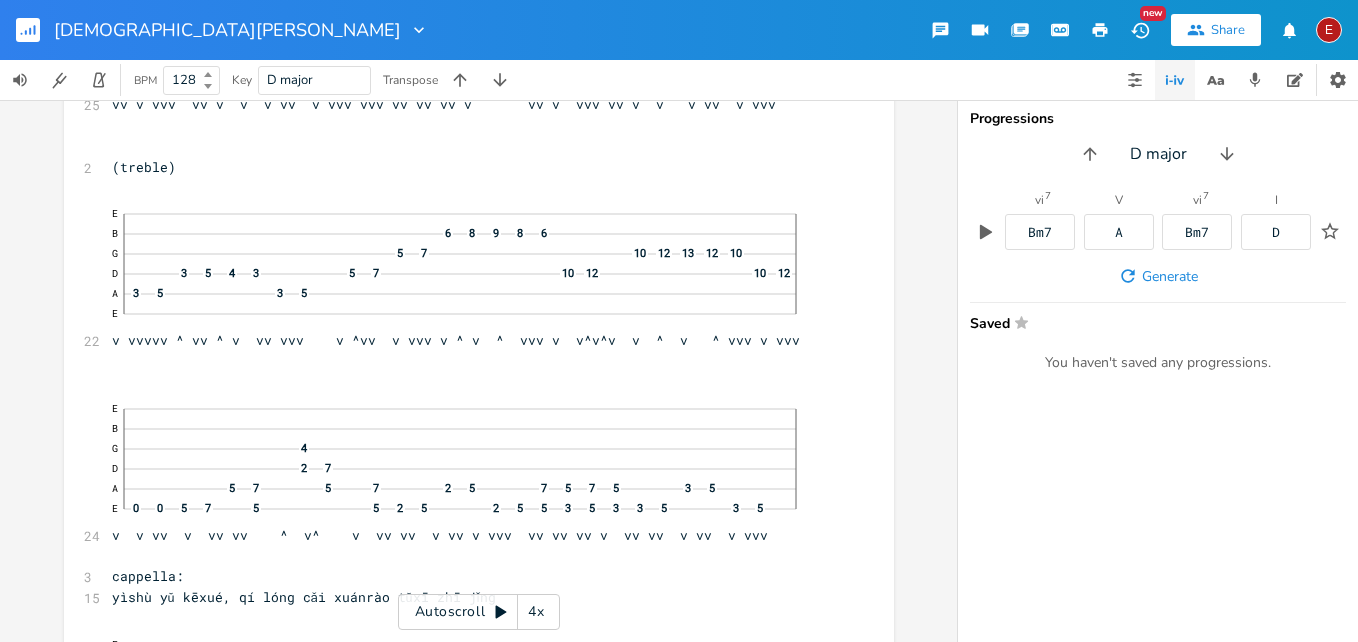 click on "4x" at bounding box center [536, 612] 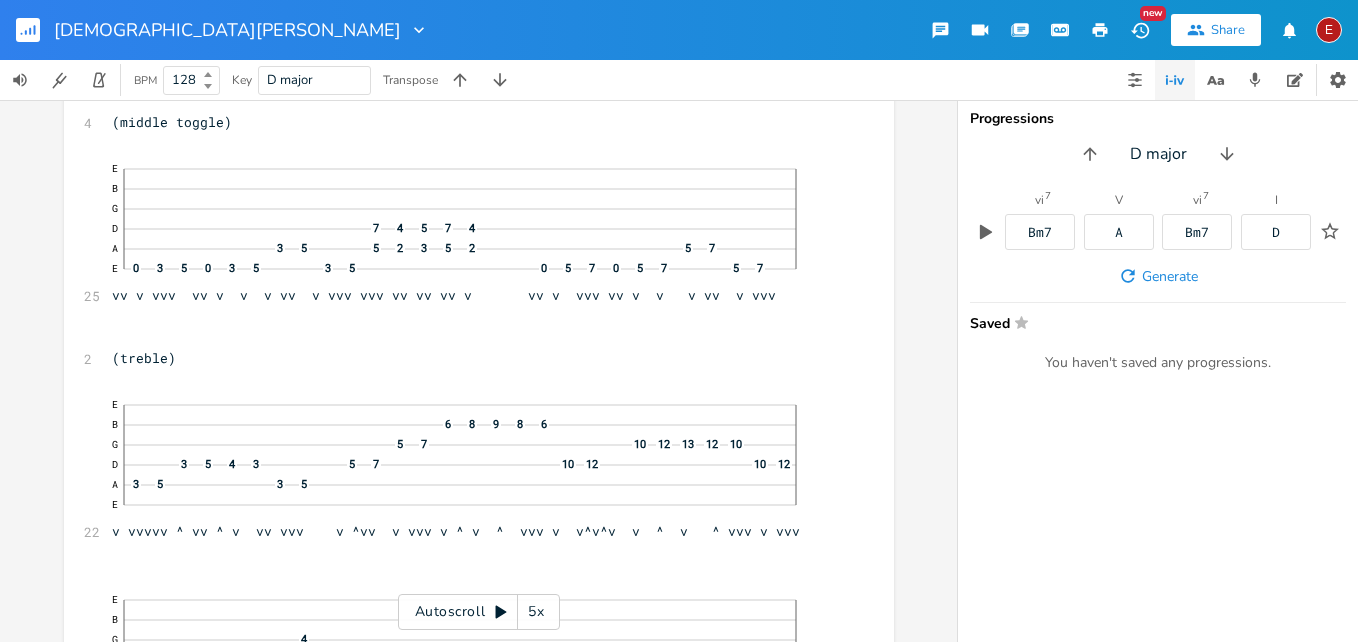 scroll, scrollTop: 906, scrollLeft: 0, axis: vertical 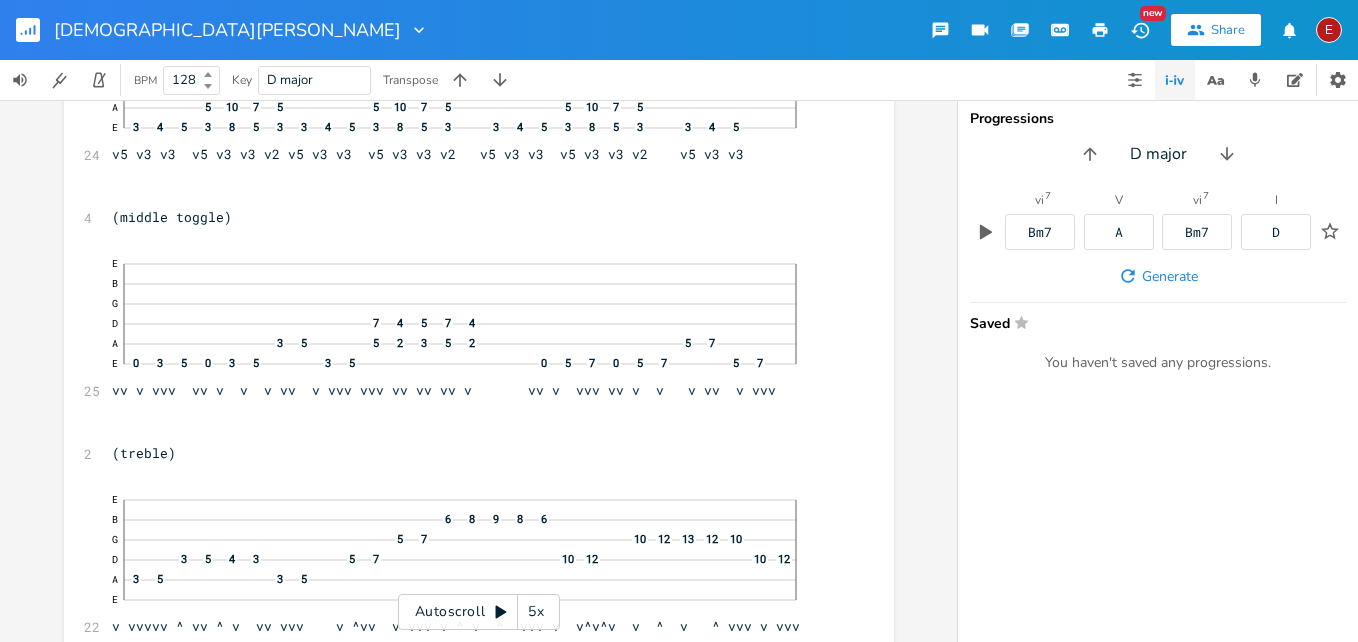 click 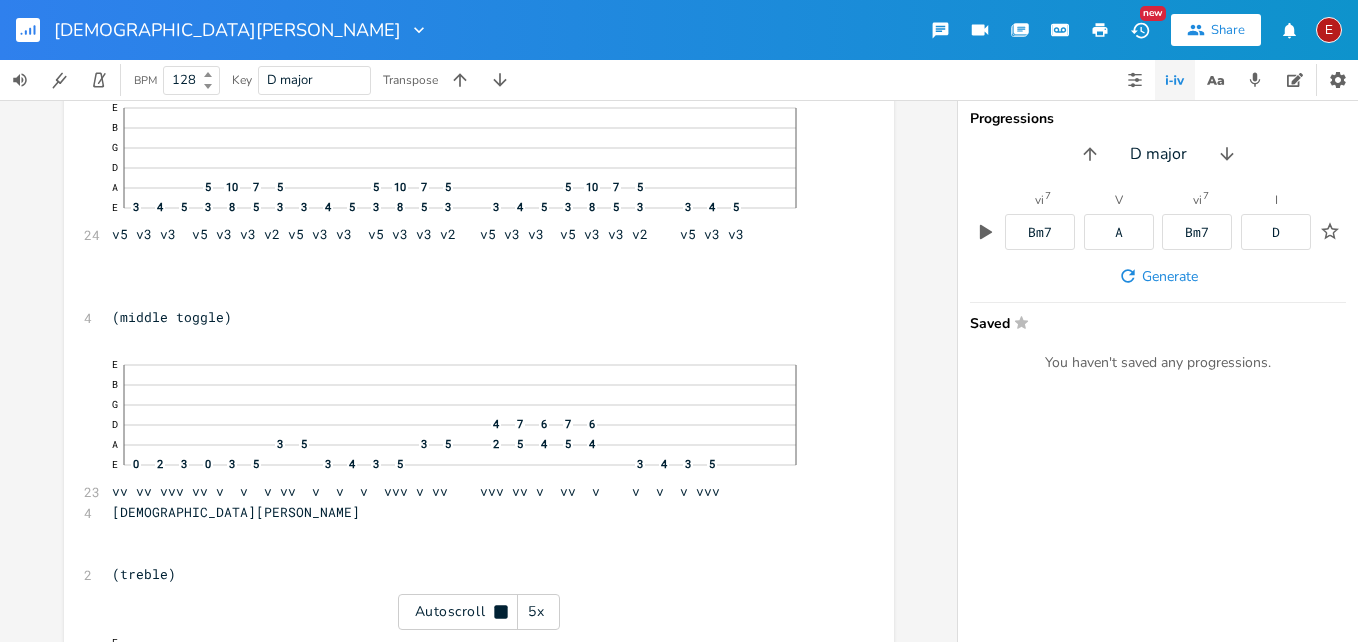 scroll, scrollTop: 2144, scrollLeft: 0, axis: vertical 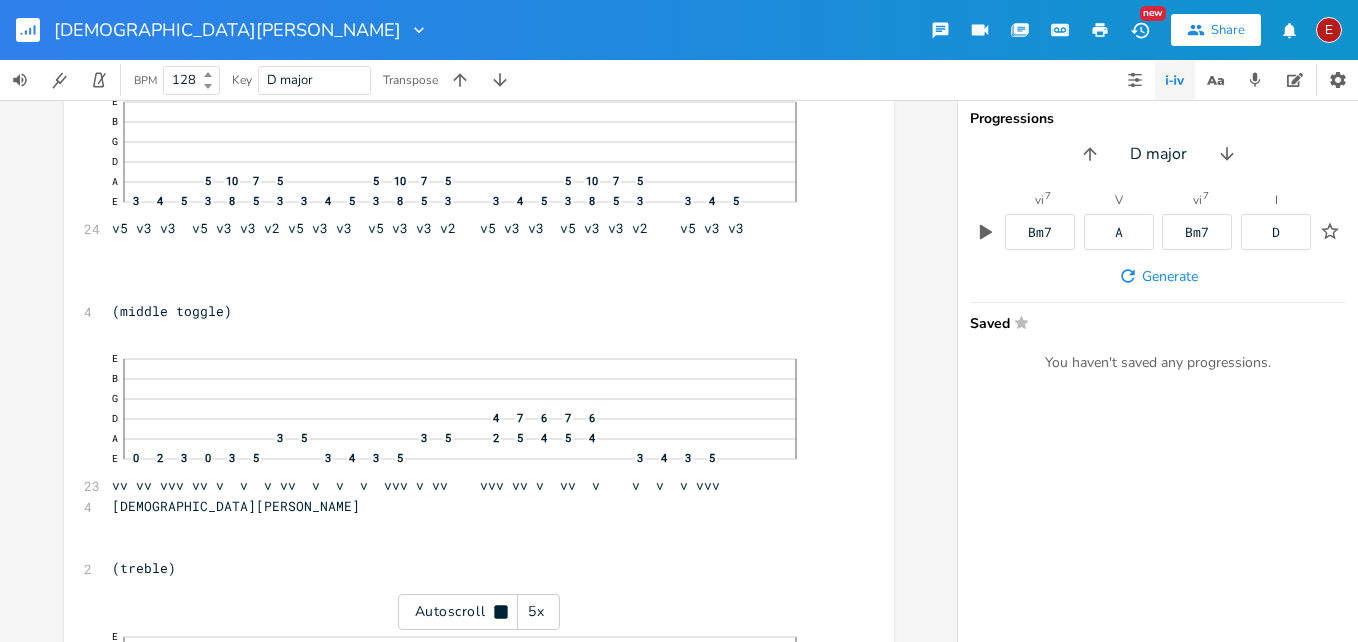 click 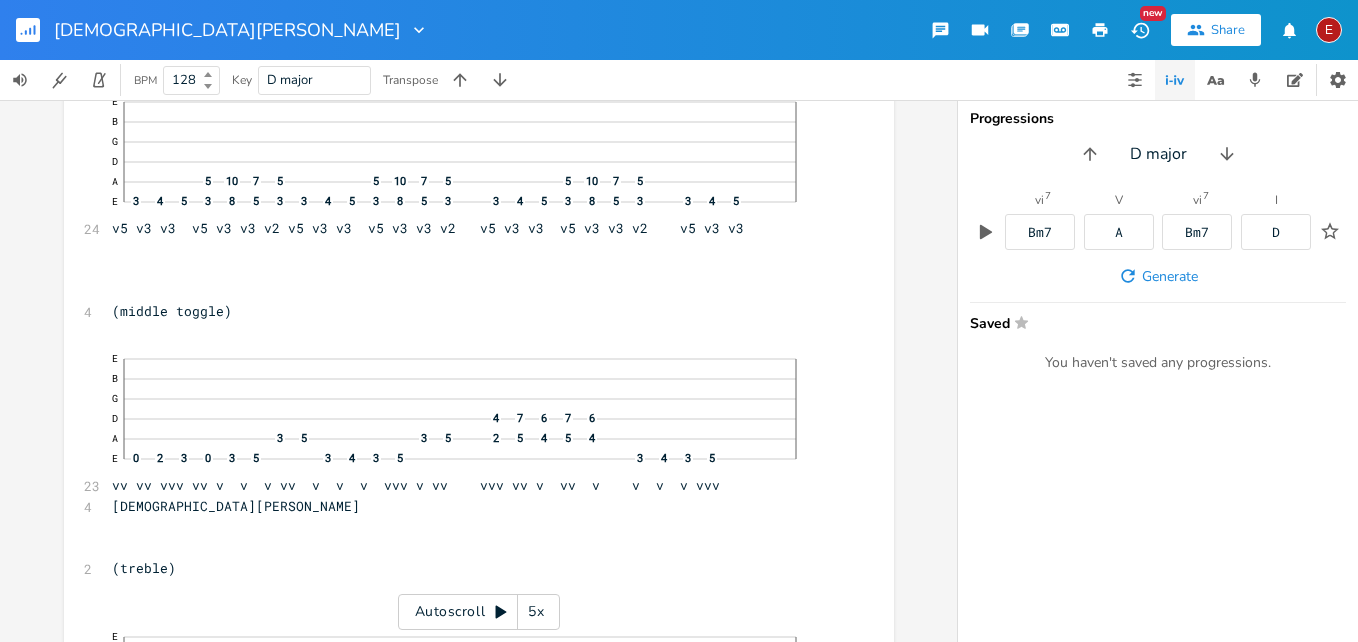 click 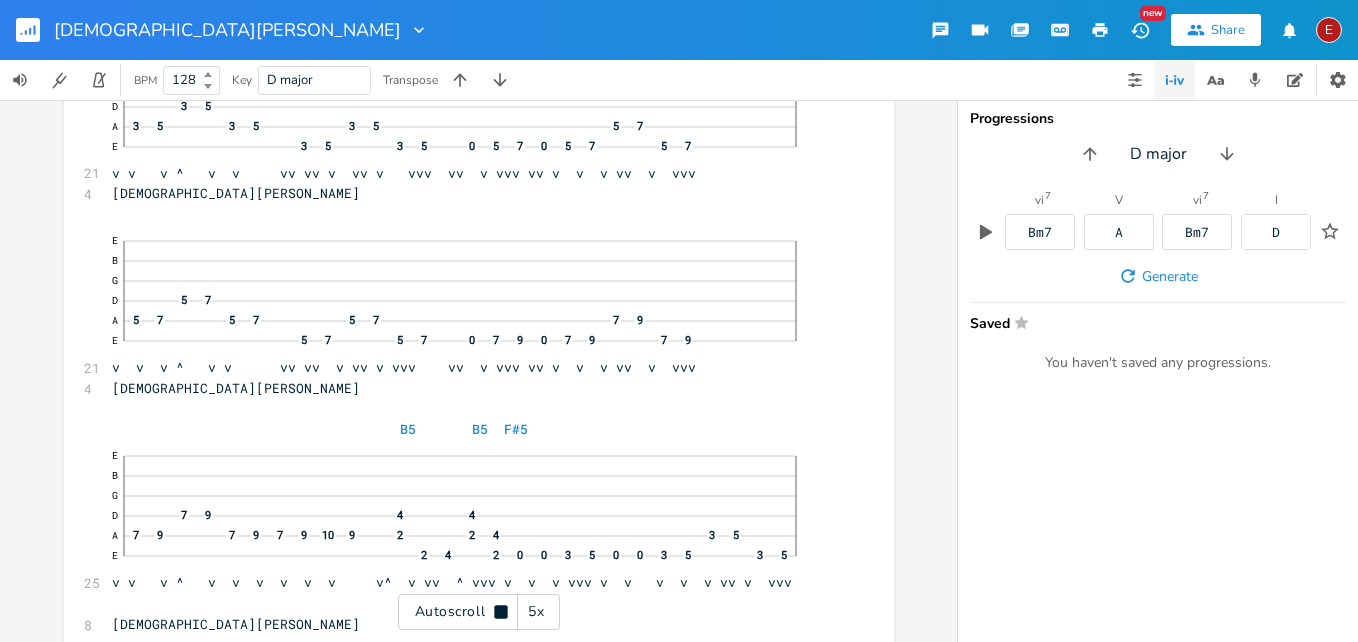 click 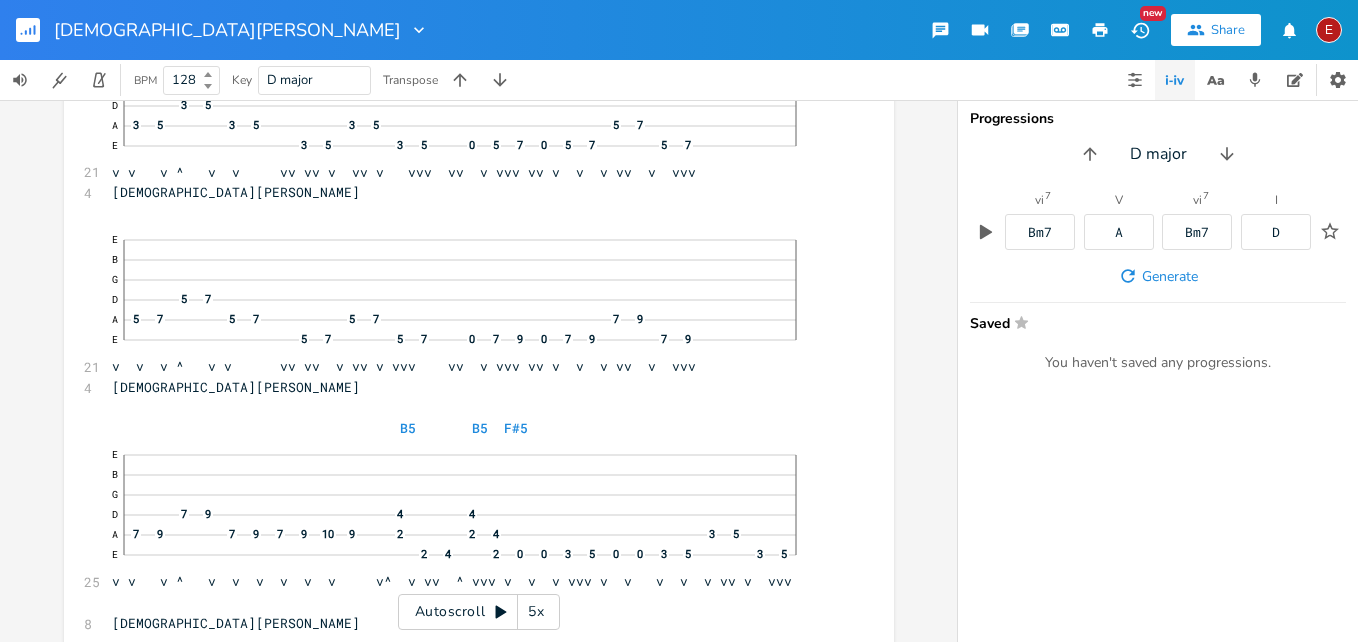 click 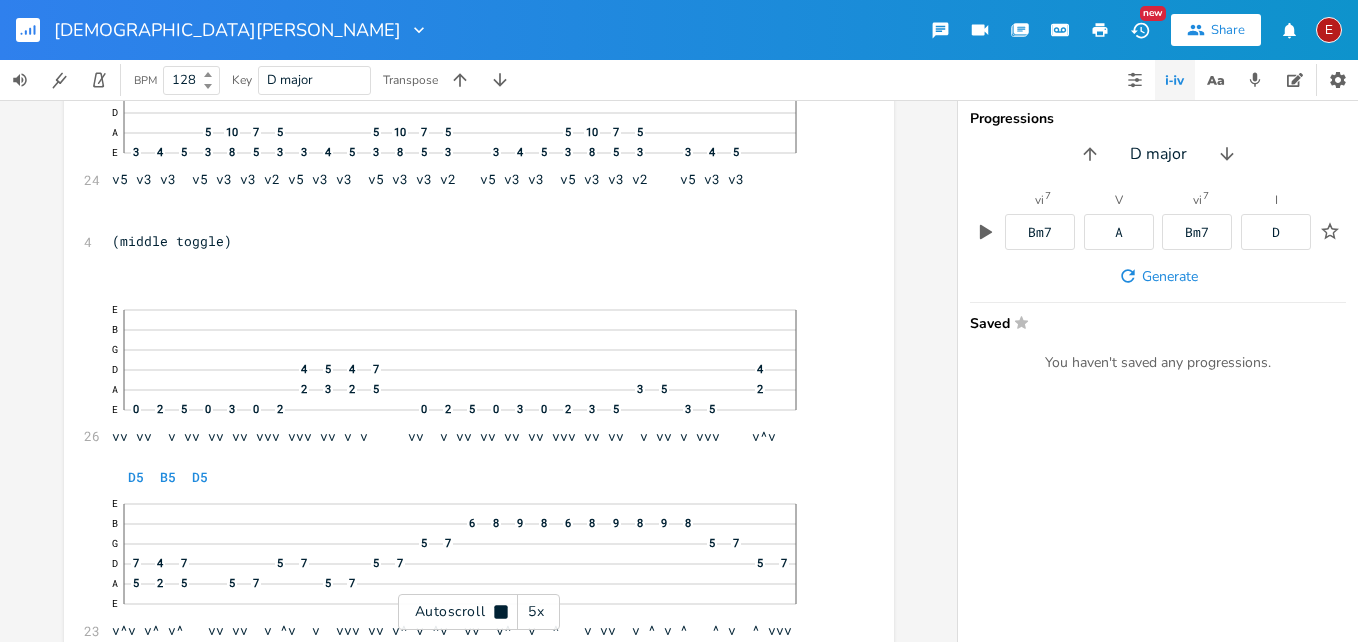 scroll, scrollTop: 4578, scrollLeft: 0, axis: vertical 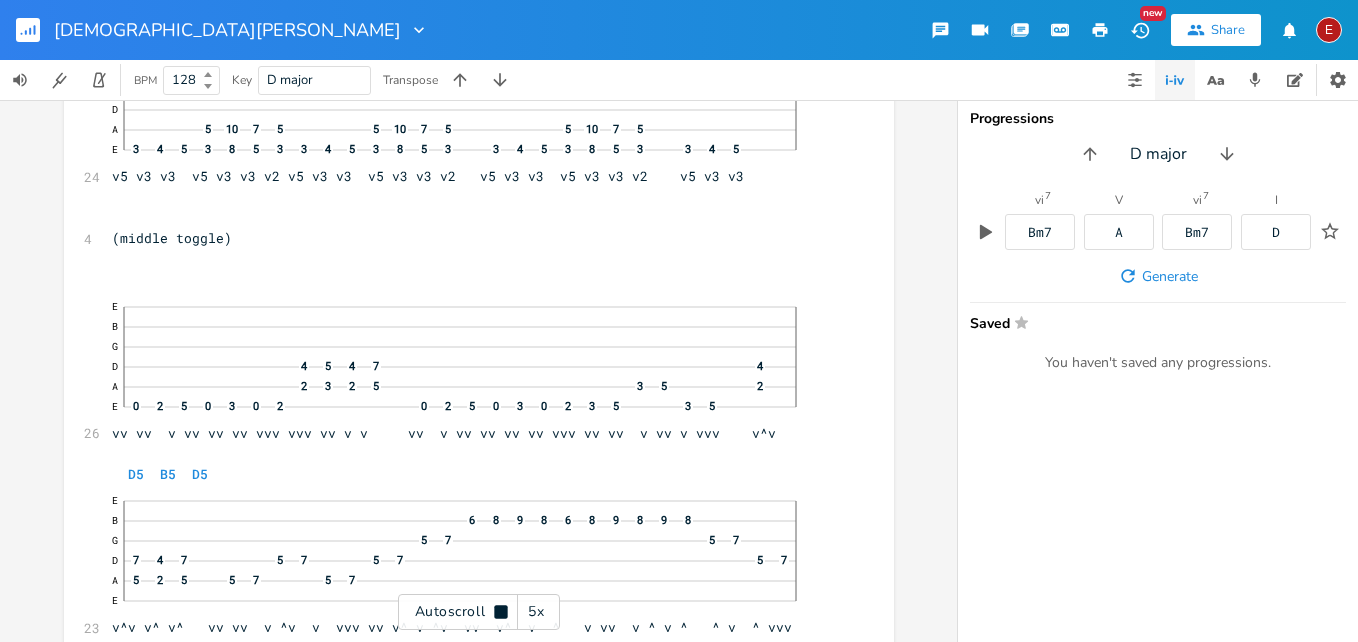 click 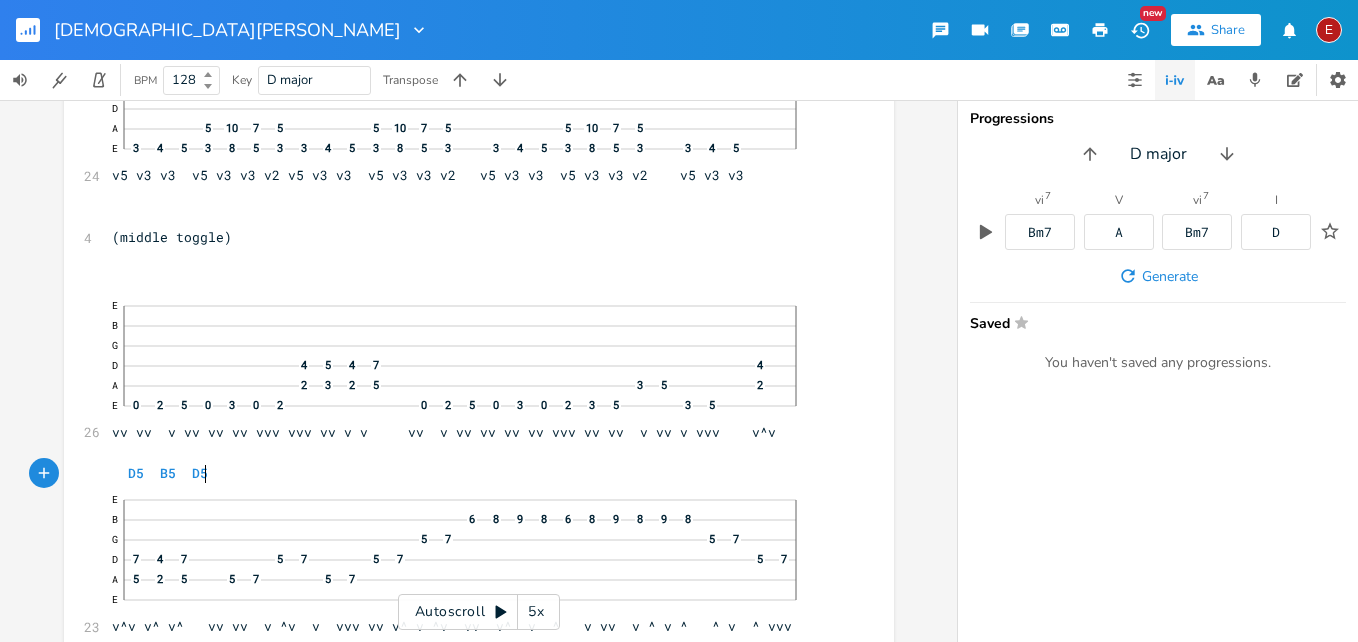 click on "D5    B5    D5" at bounding box center (469, 473) 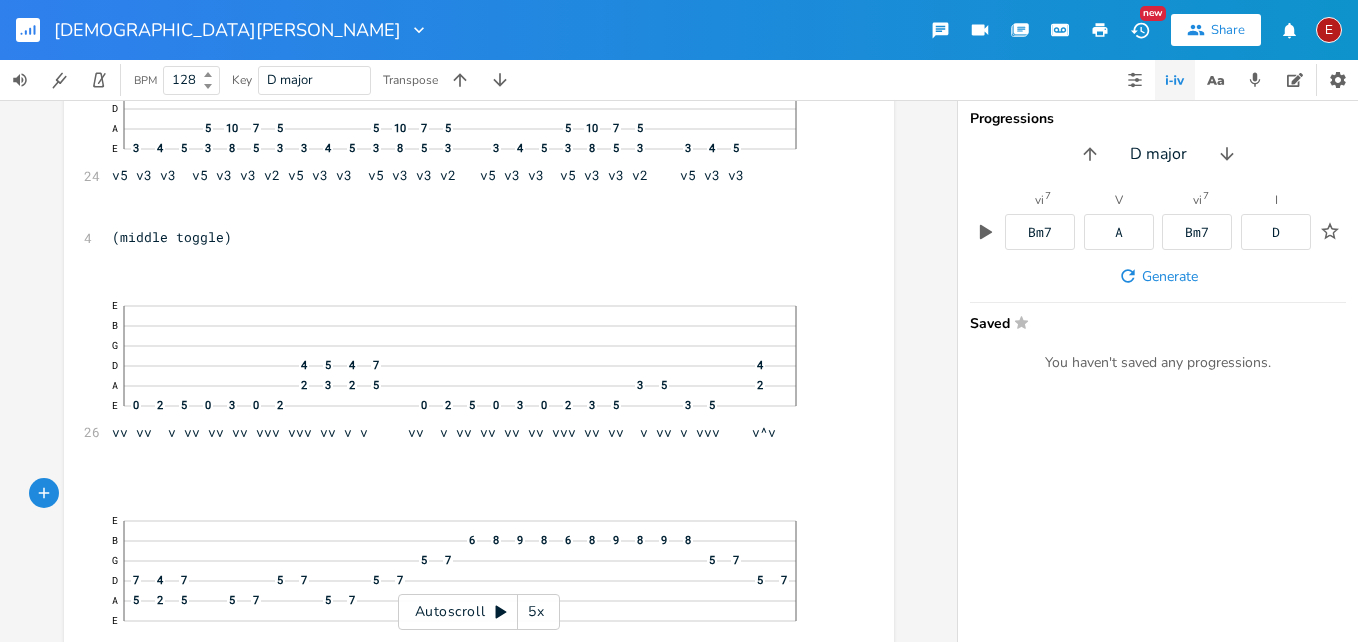 click 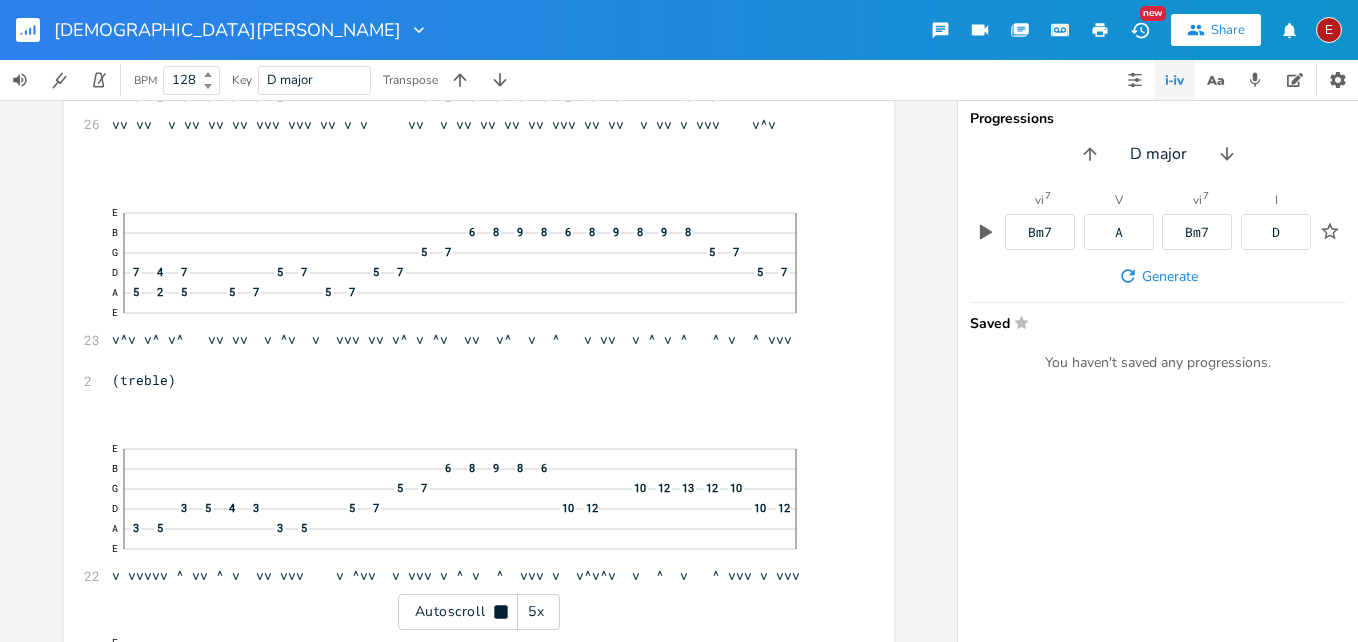 click 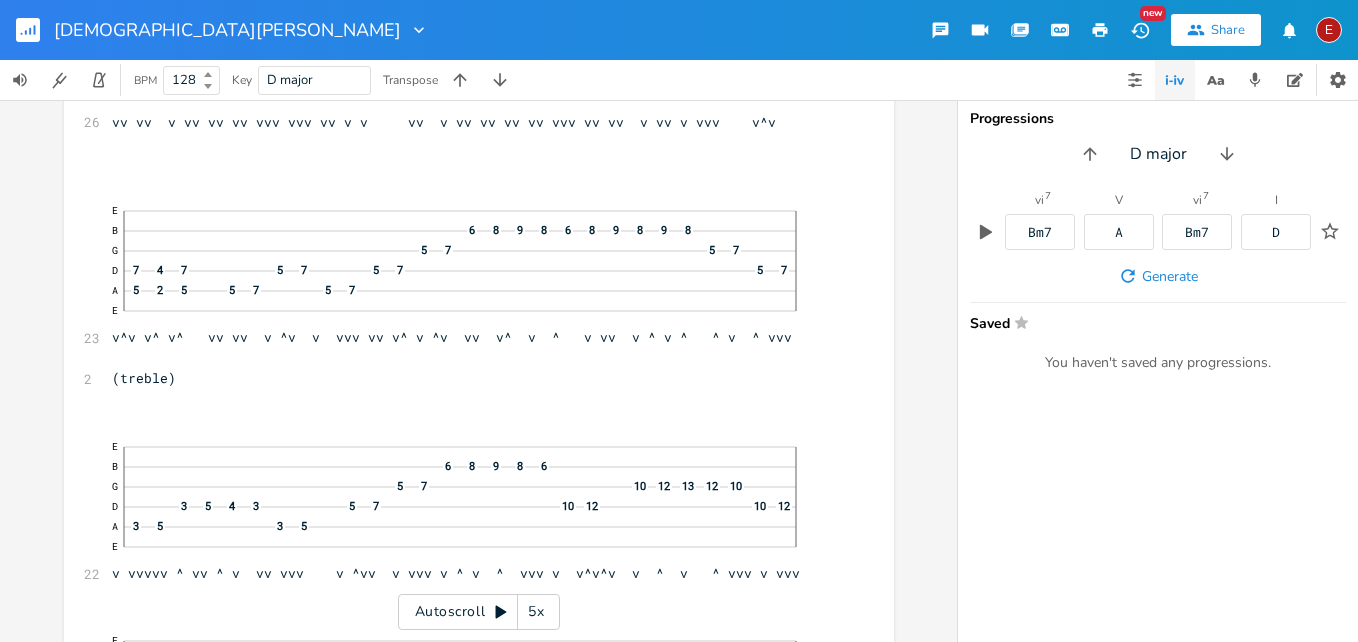 click 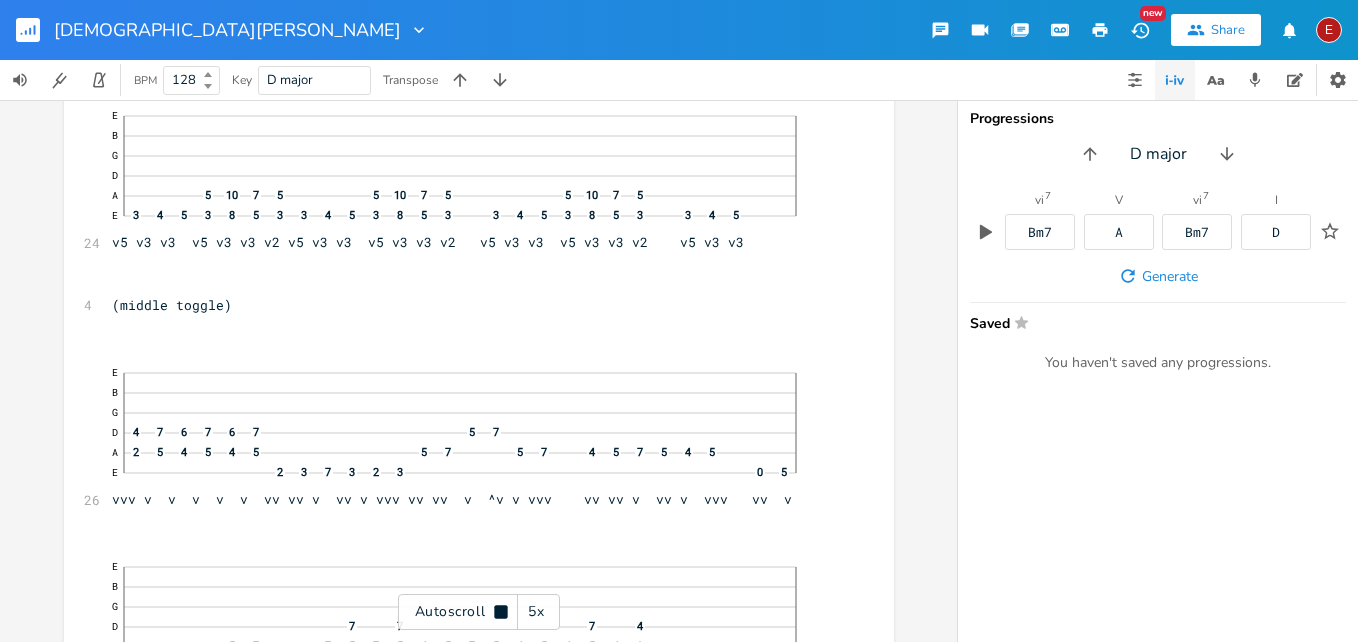 click 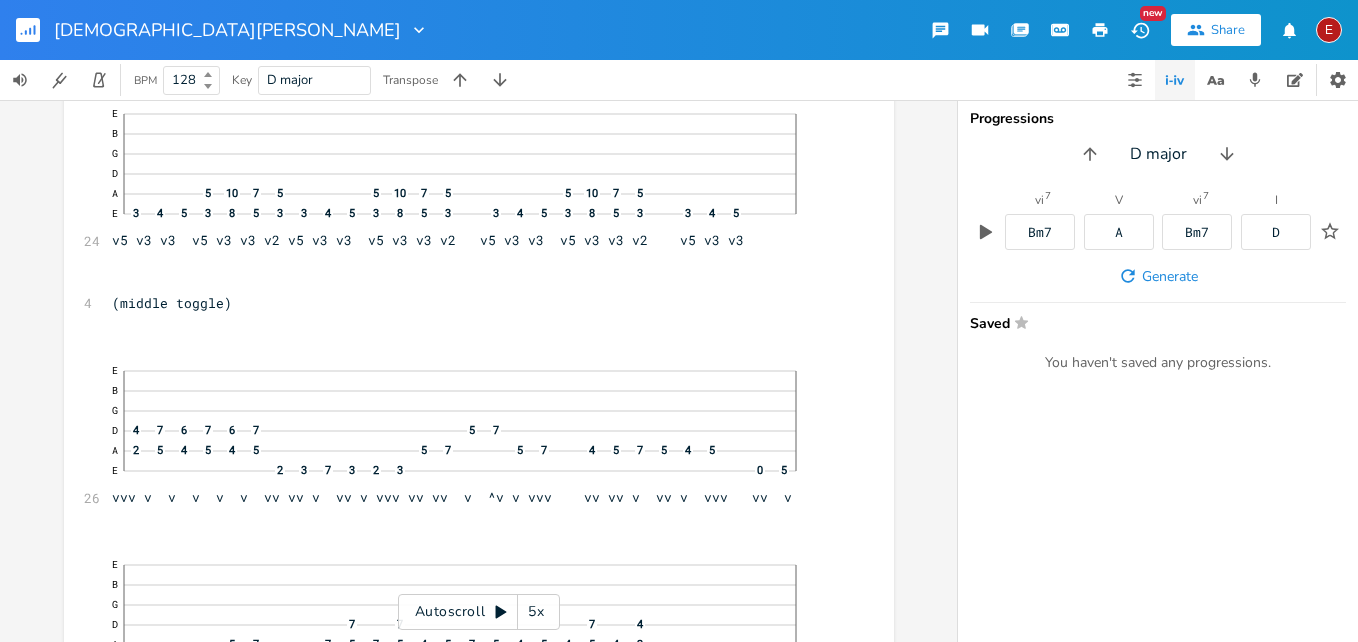 click 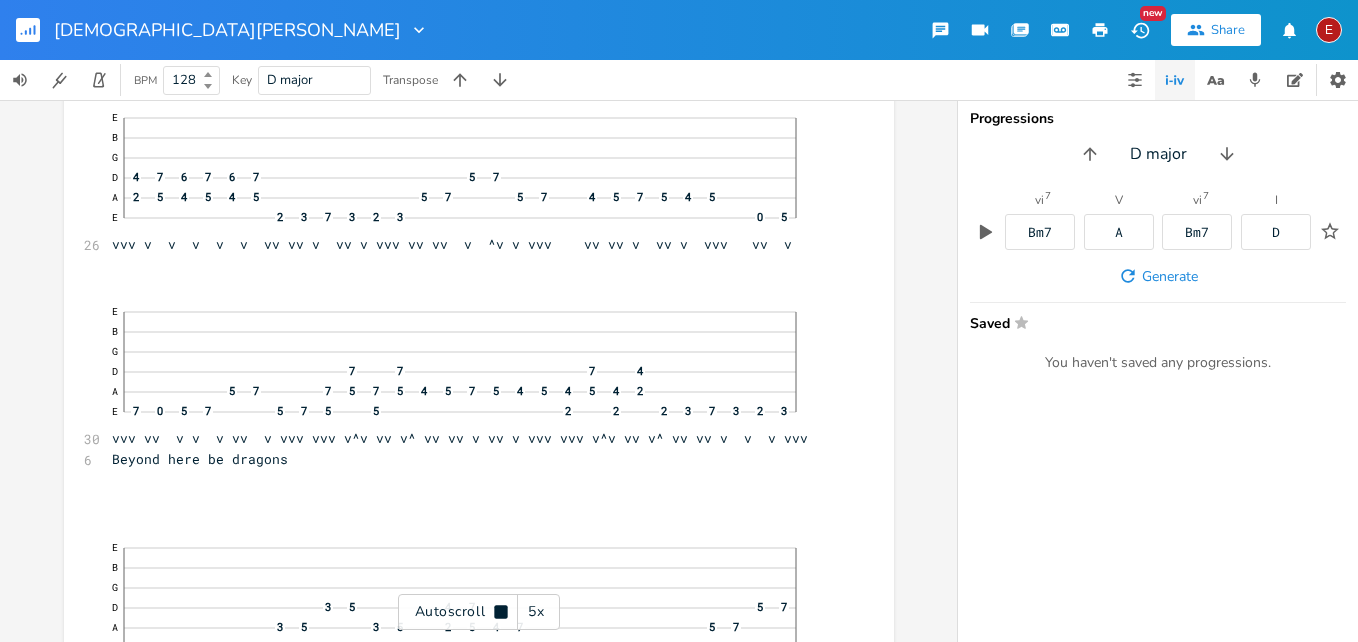 click 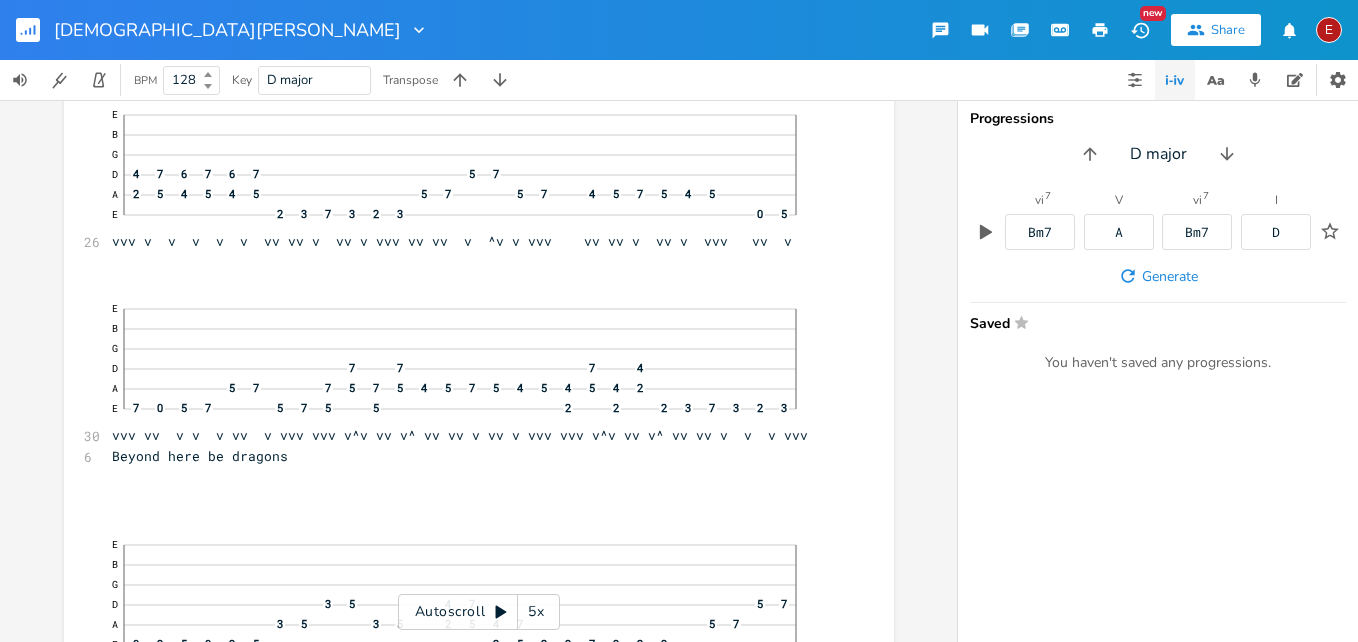 click 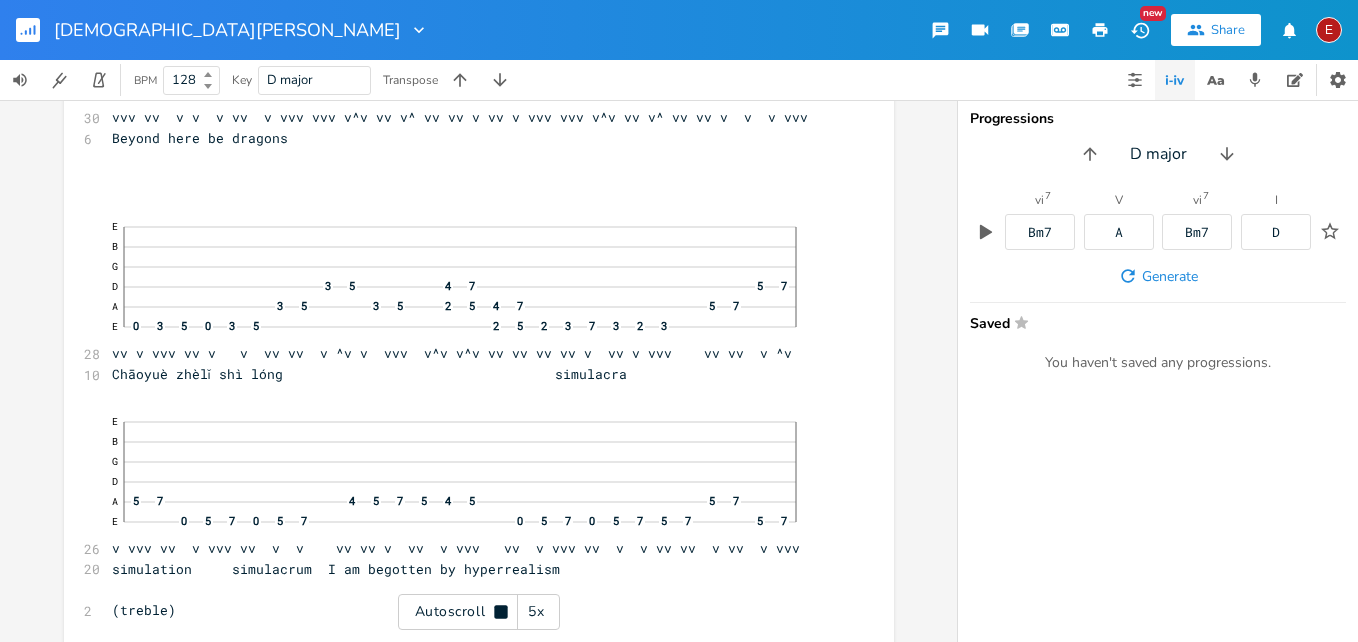 scroll, scrollTop: 6701, scrollLeft: 0, axis: vertical 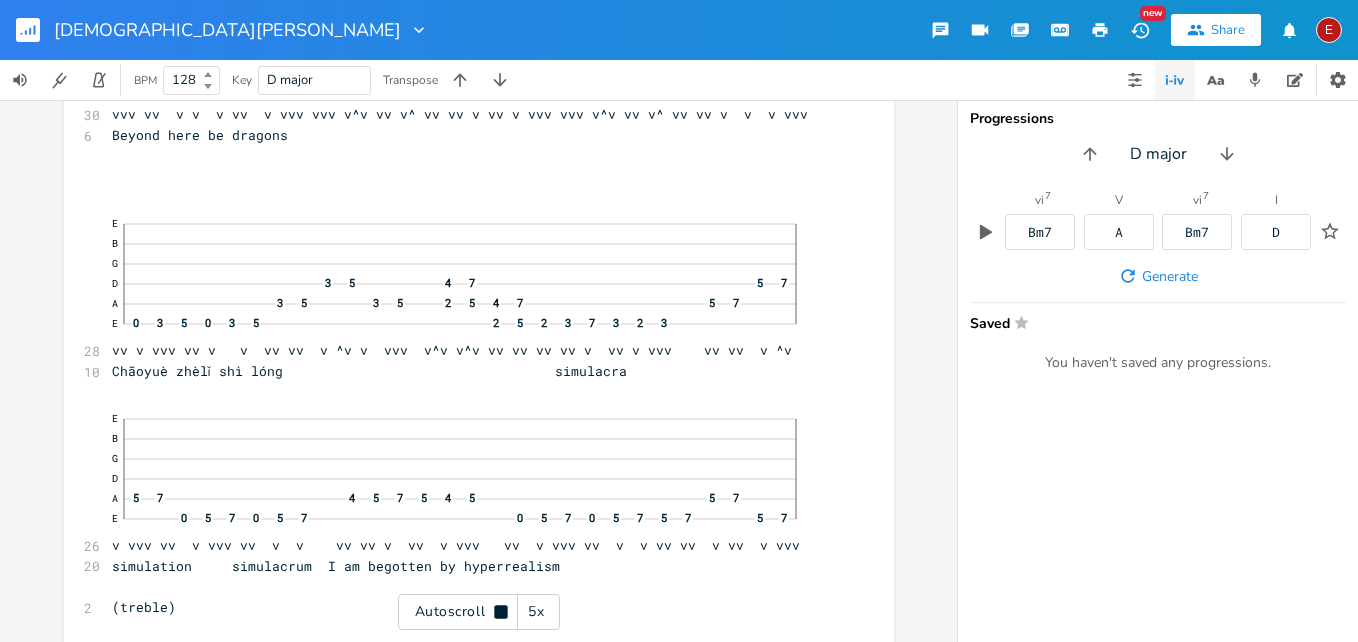 click 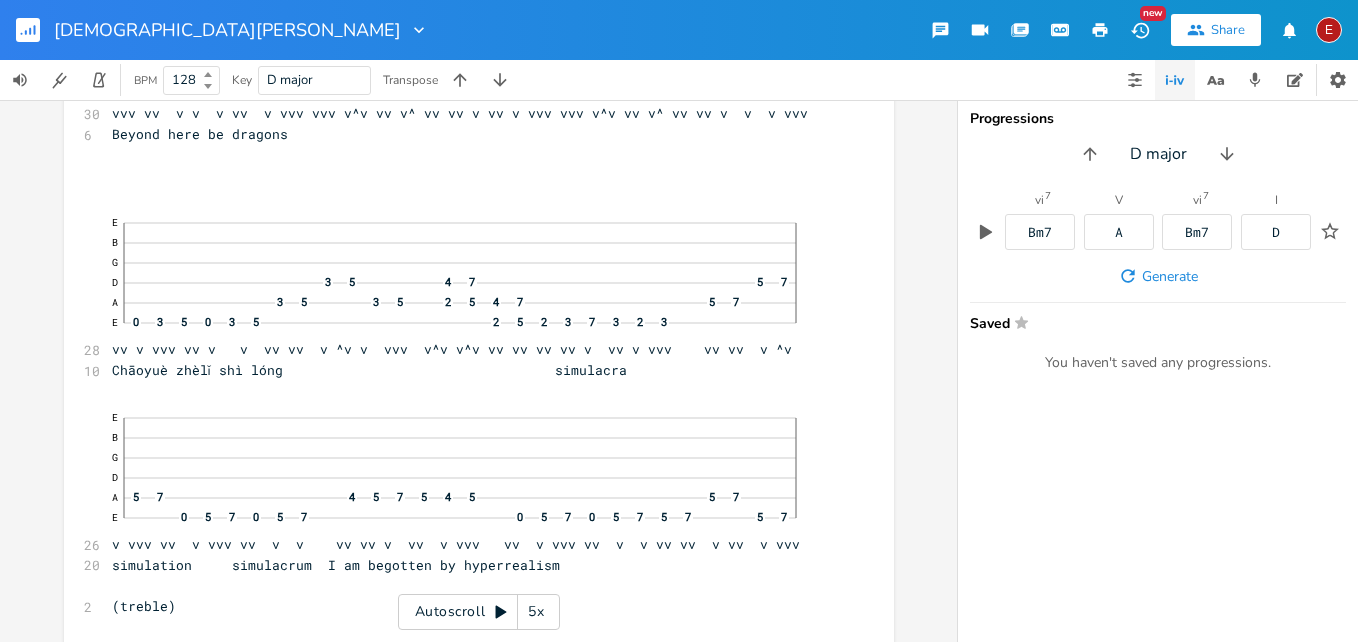 click 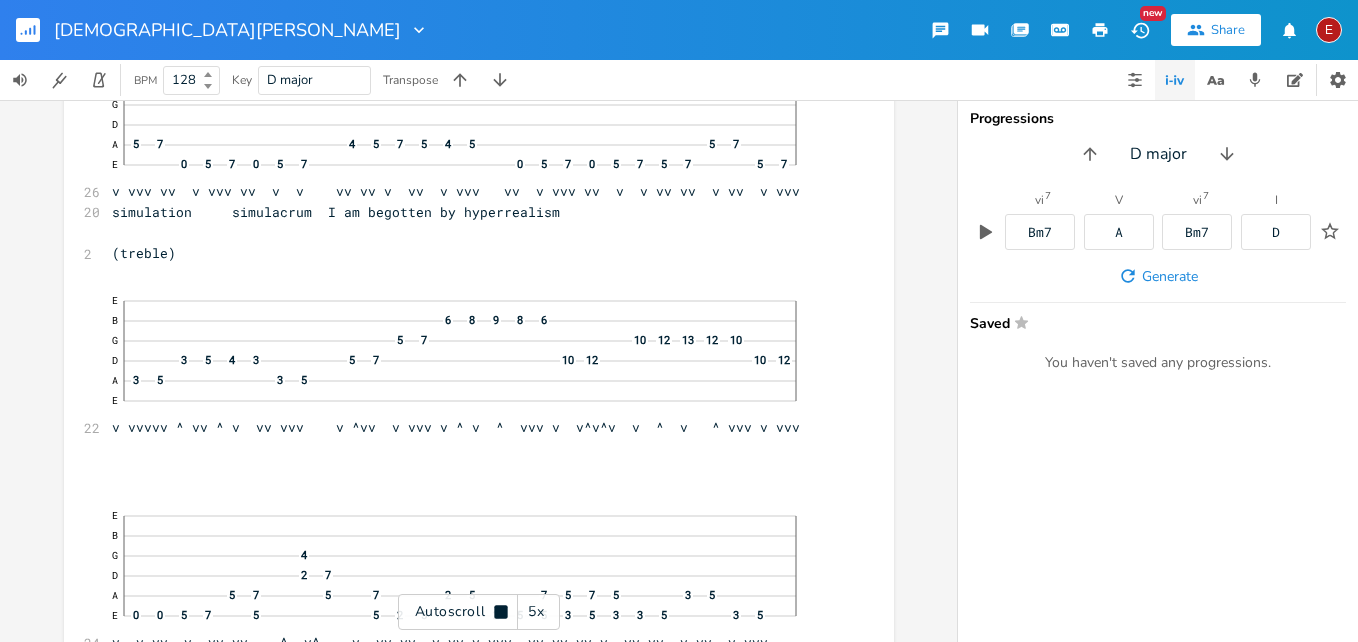 click 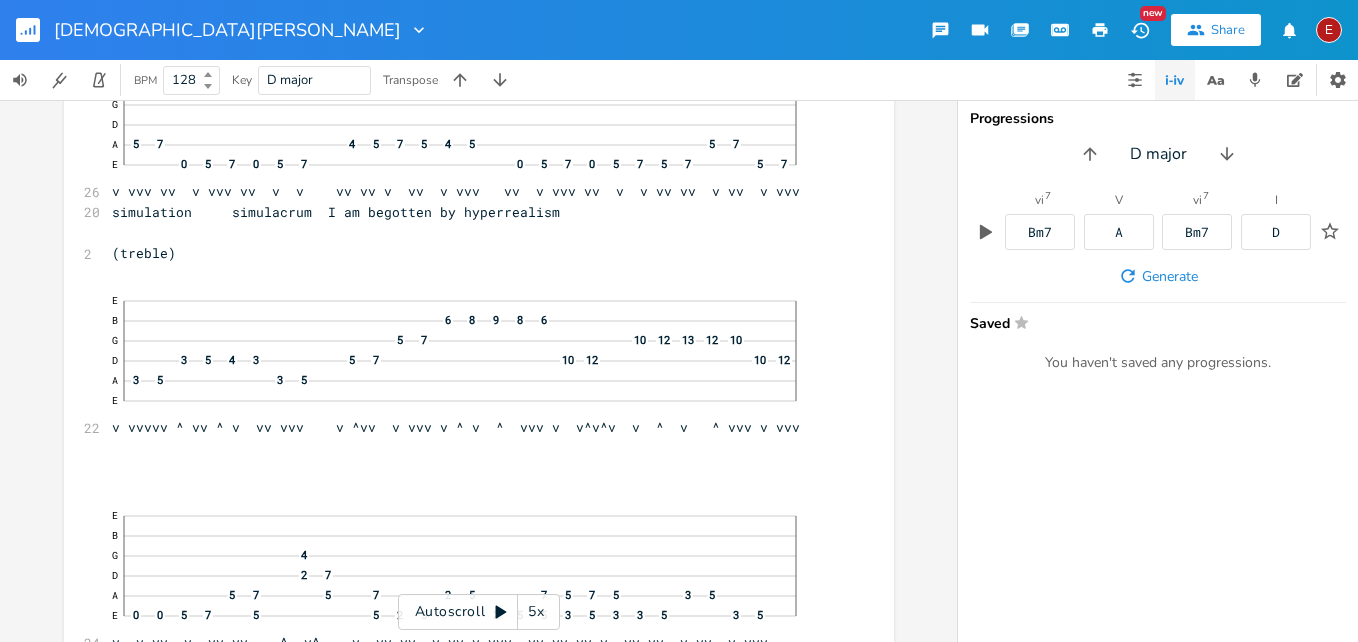 scroll, scrollTop: 7055, scrollLeft: 0, axis: vertical 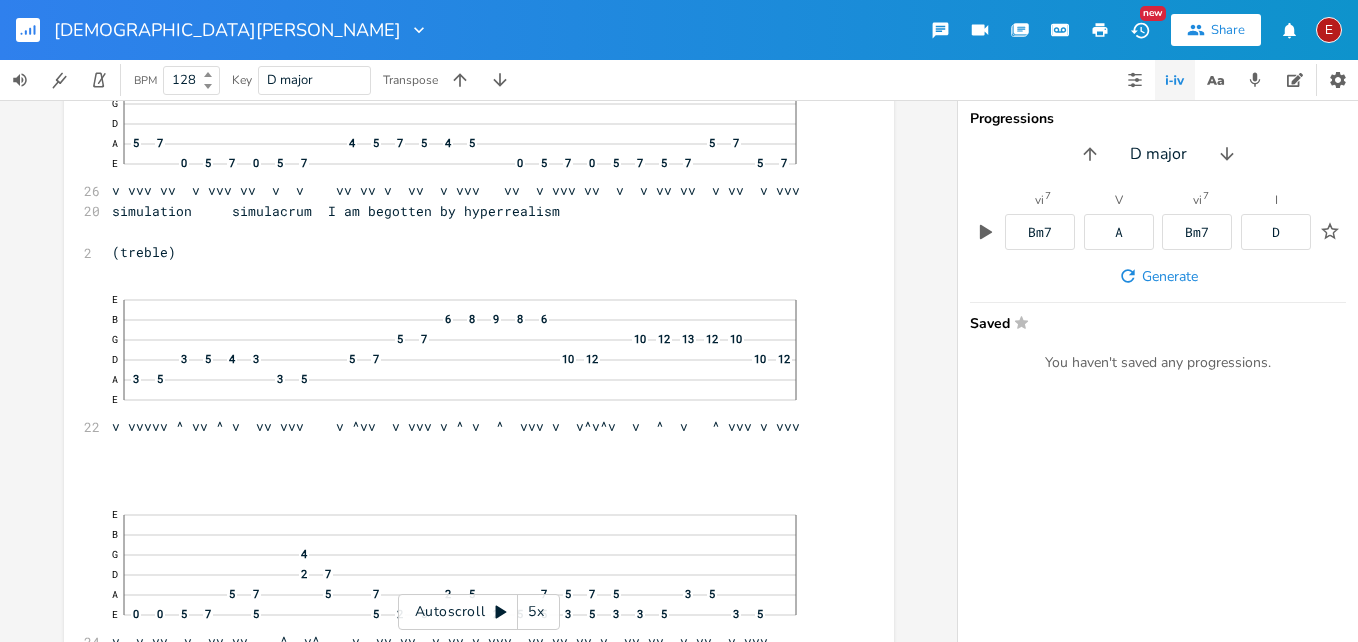click 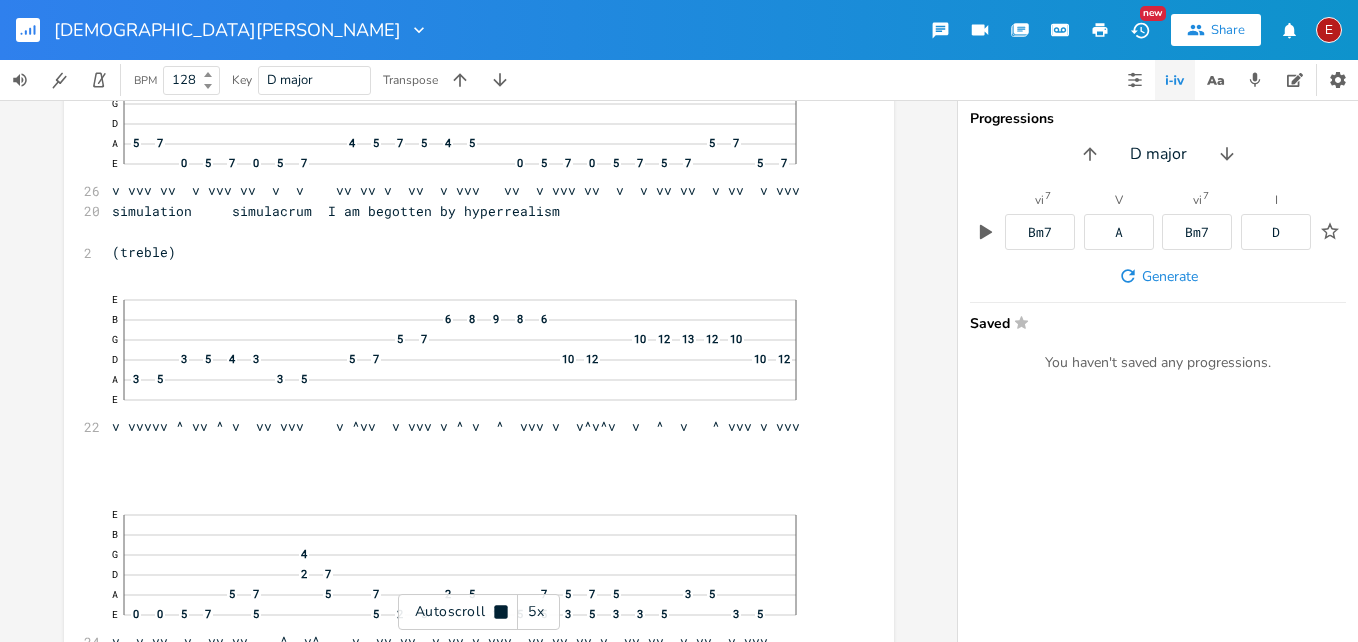scroll, scrollTop: 7059, scrollLeft: 0, axis: vertical 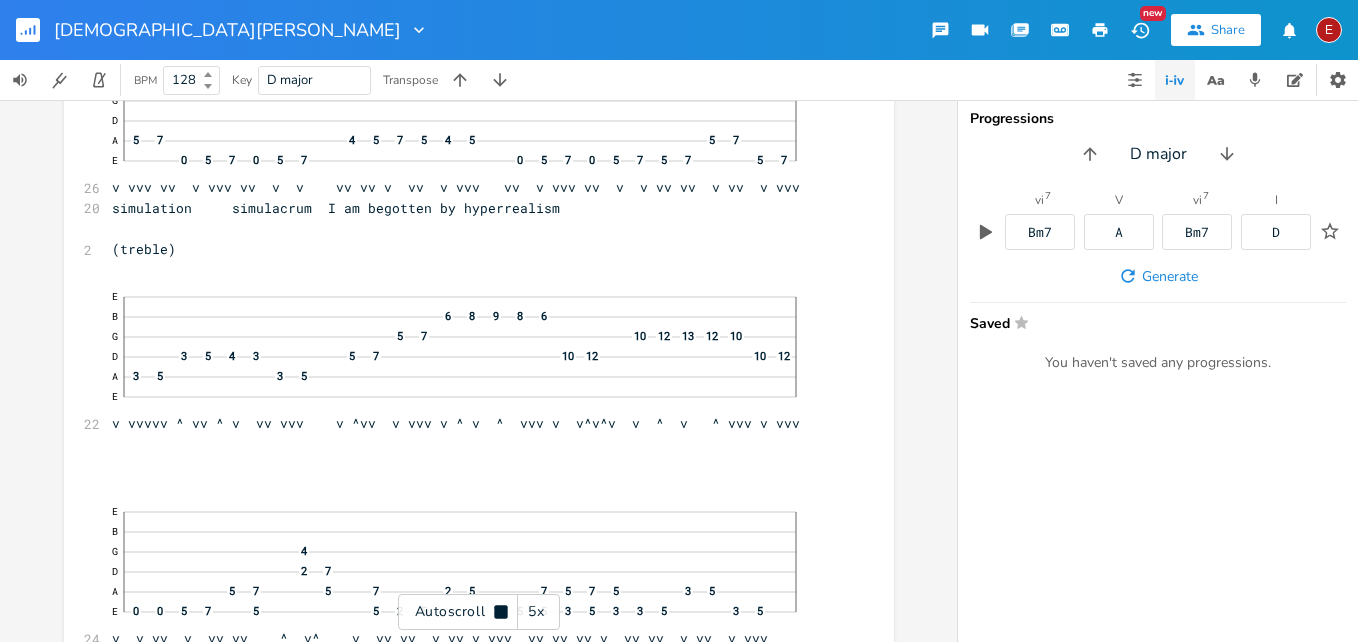 click 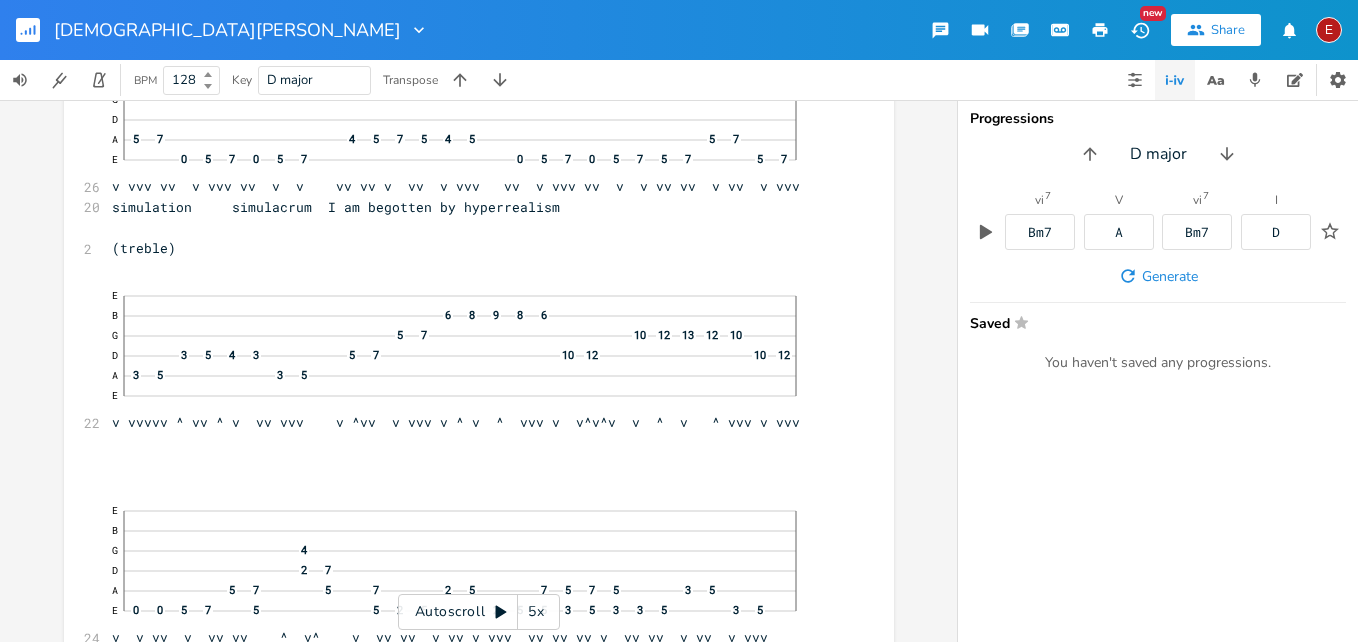 click 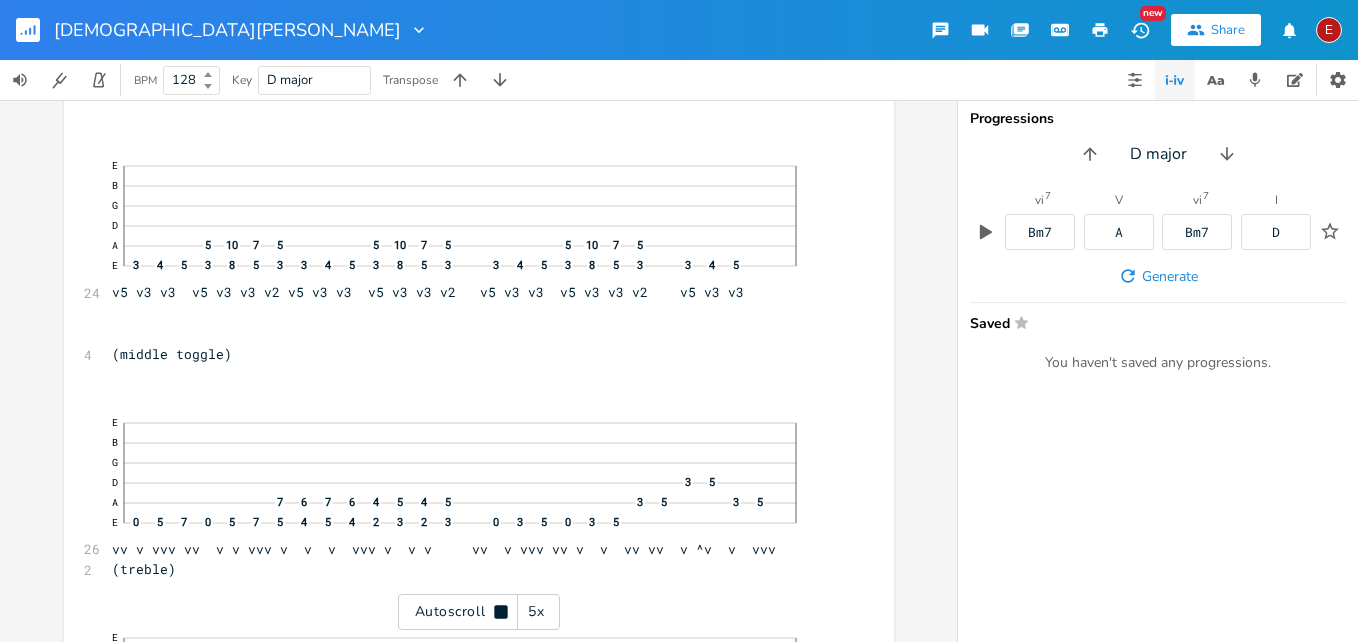 scroll, scrollTop: 8116, scrollLeft: 0, axis: vertical 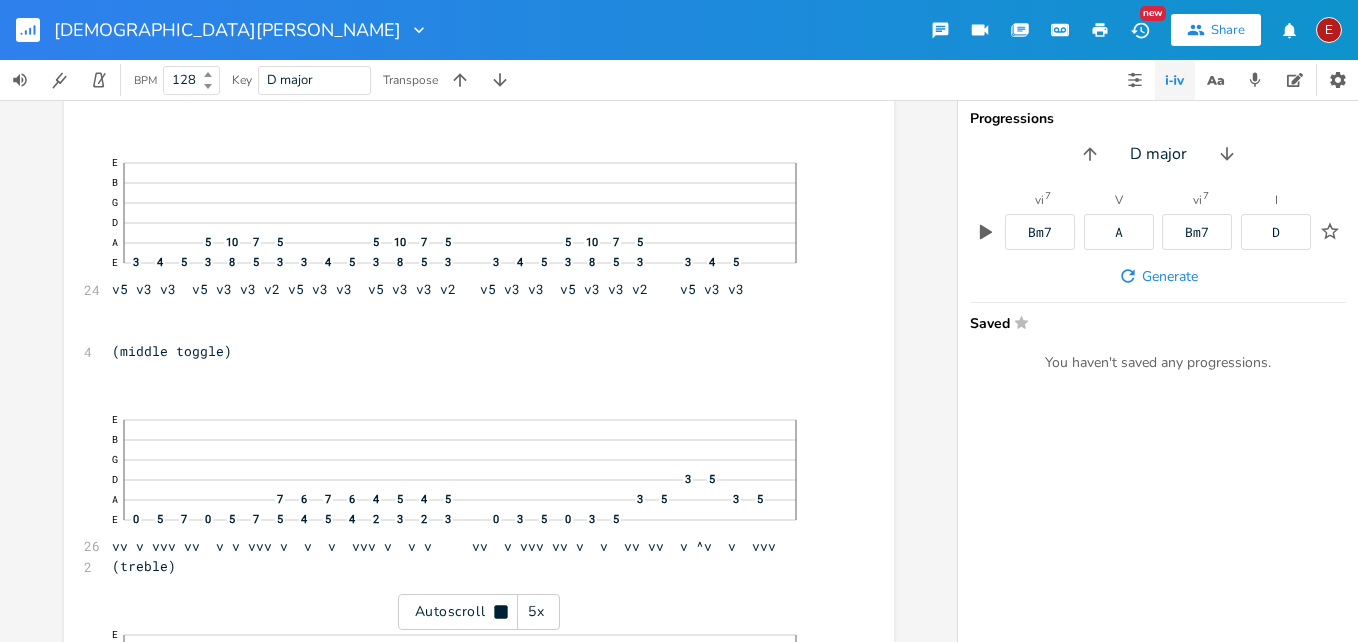 click 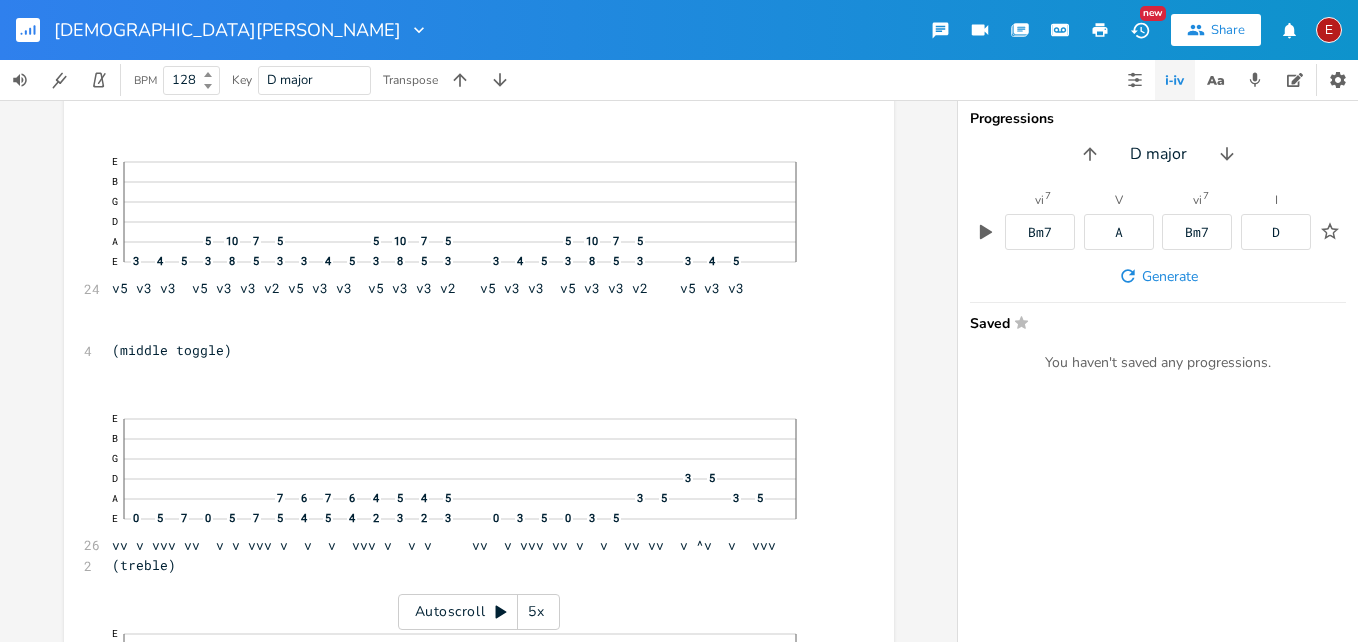 click 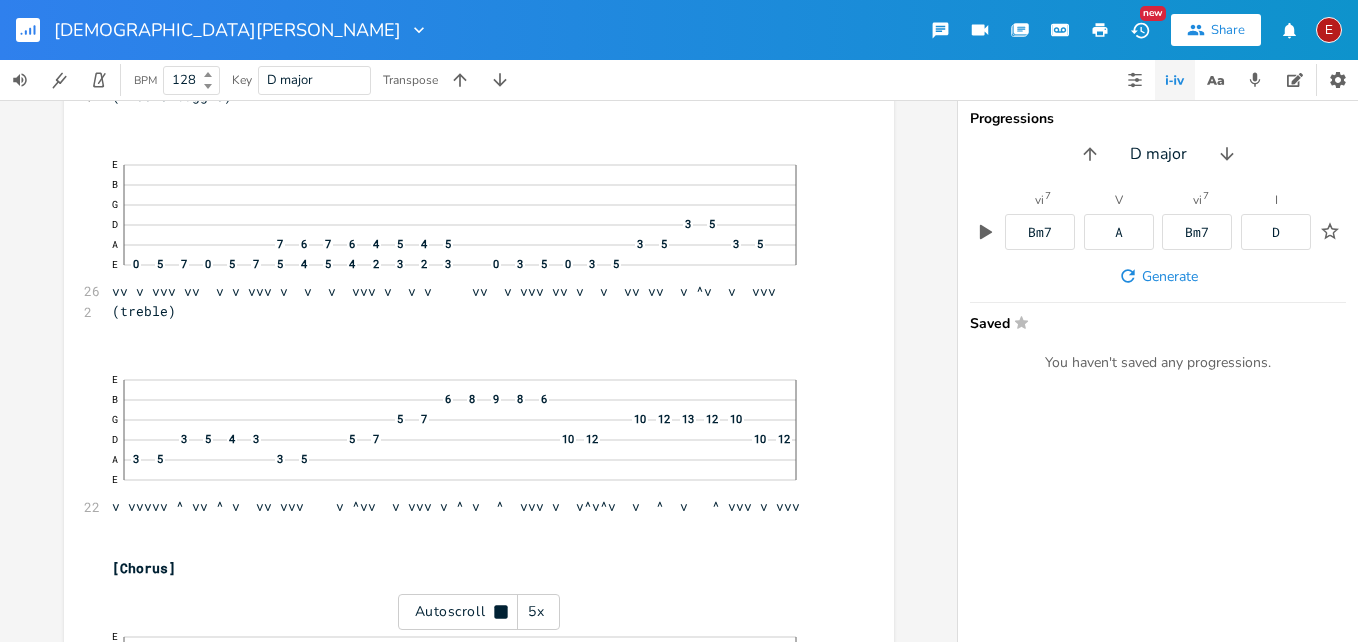 click 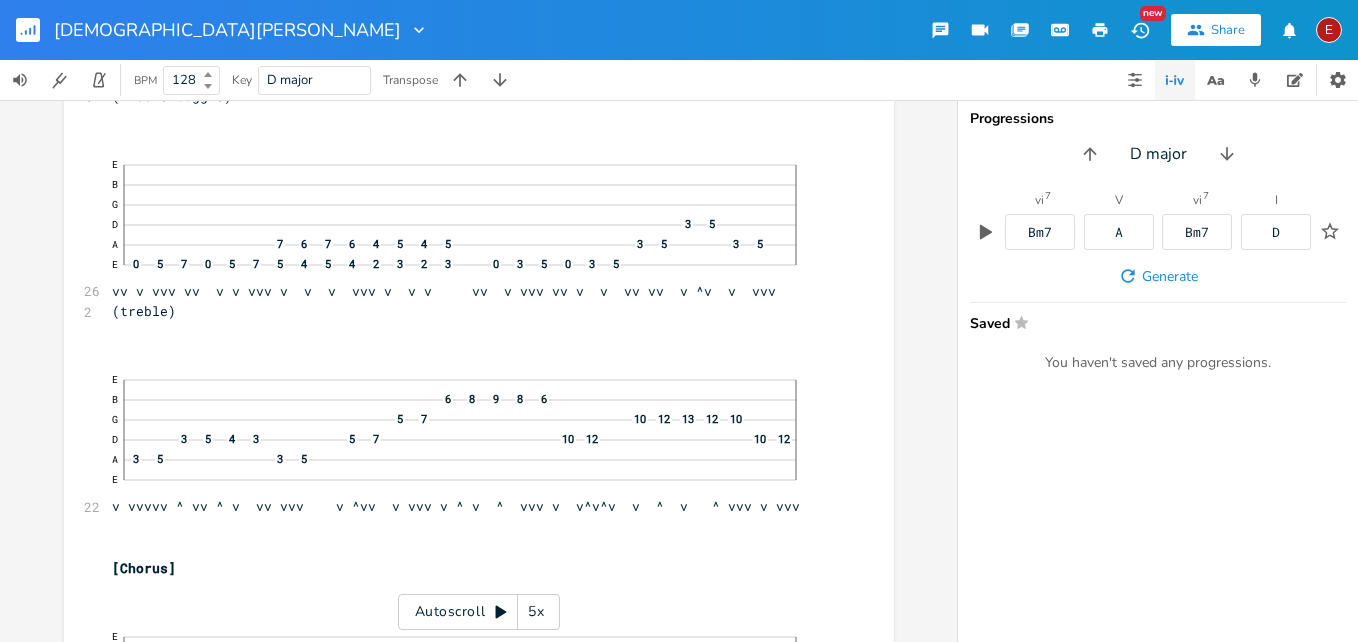 scroll, scrollTop: 8372, scrollLeft: 0, axis: vertical 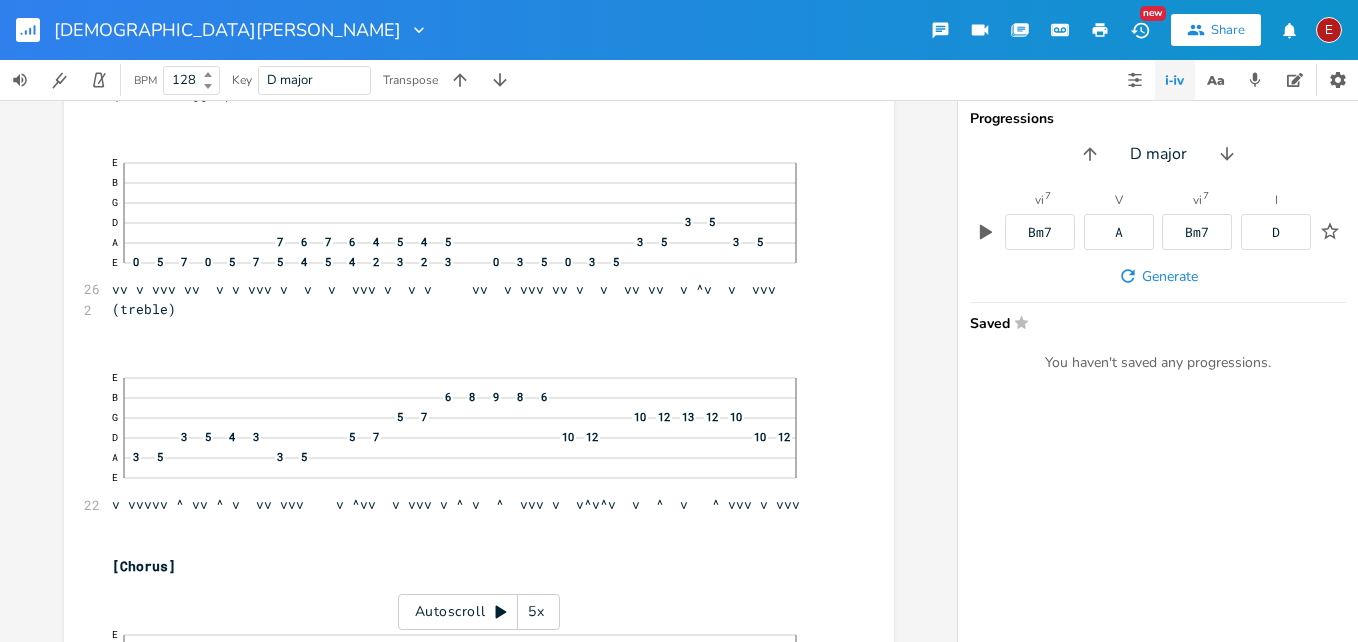 click 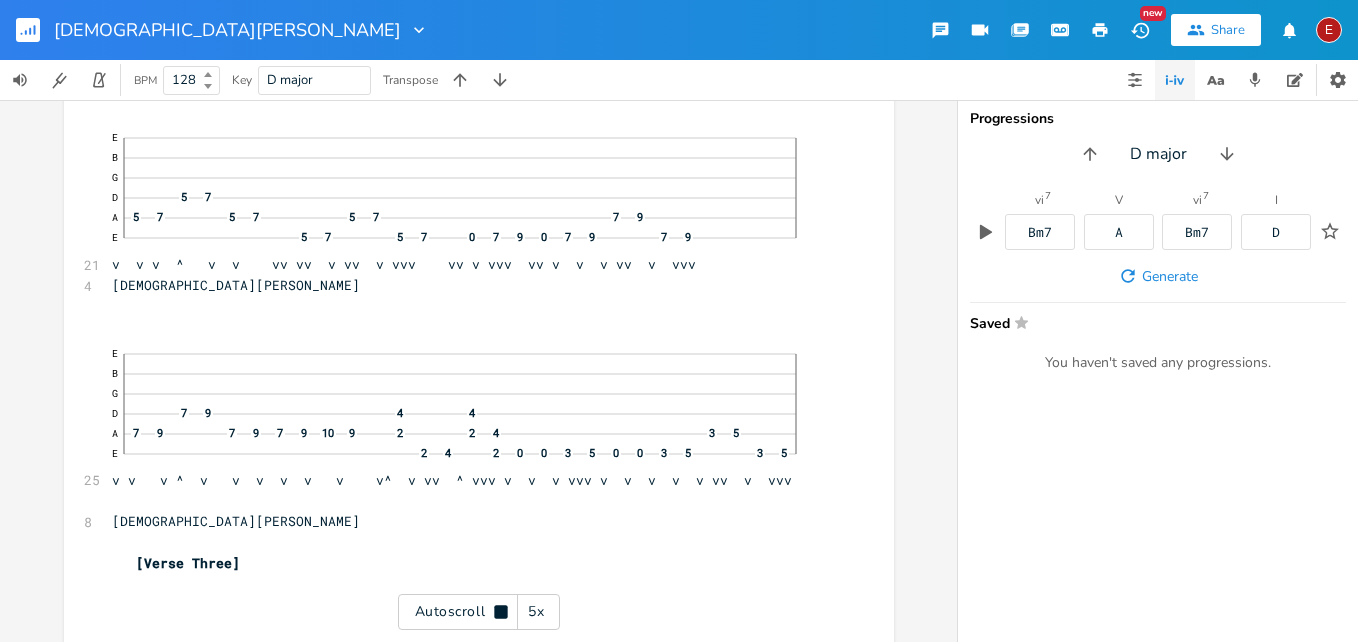 click 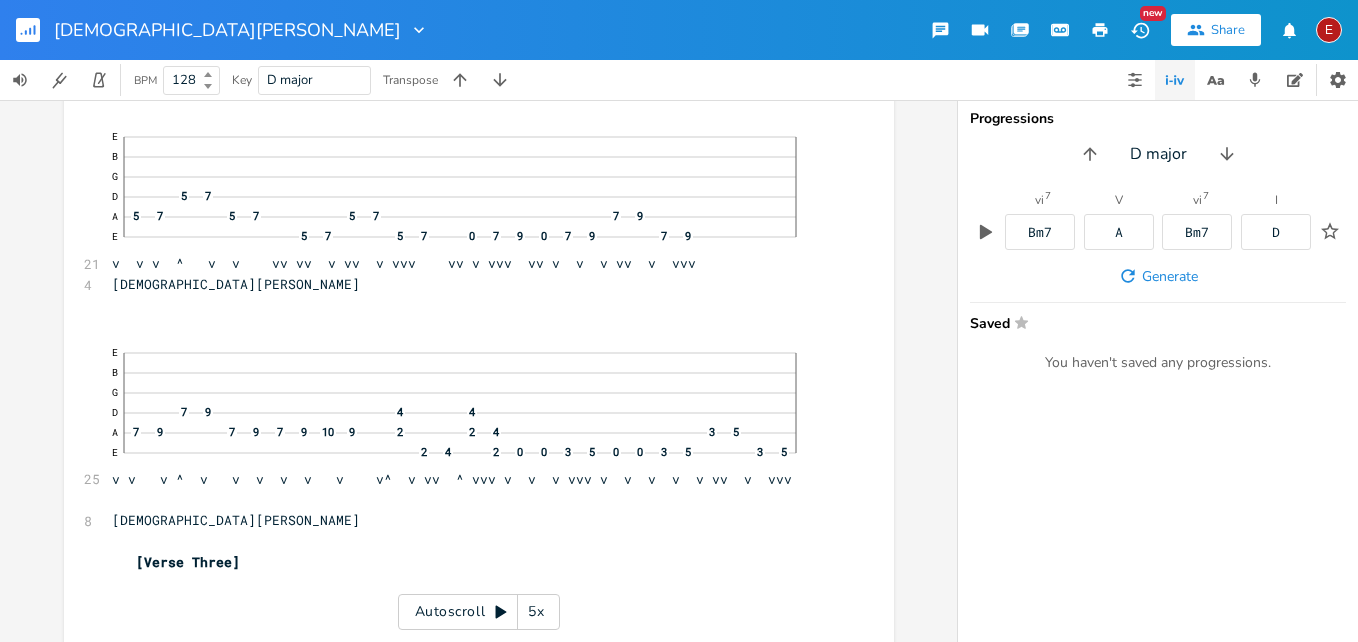 click 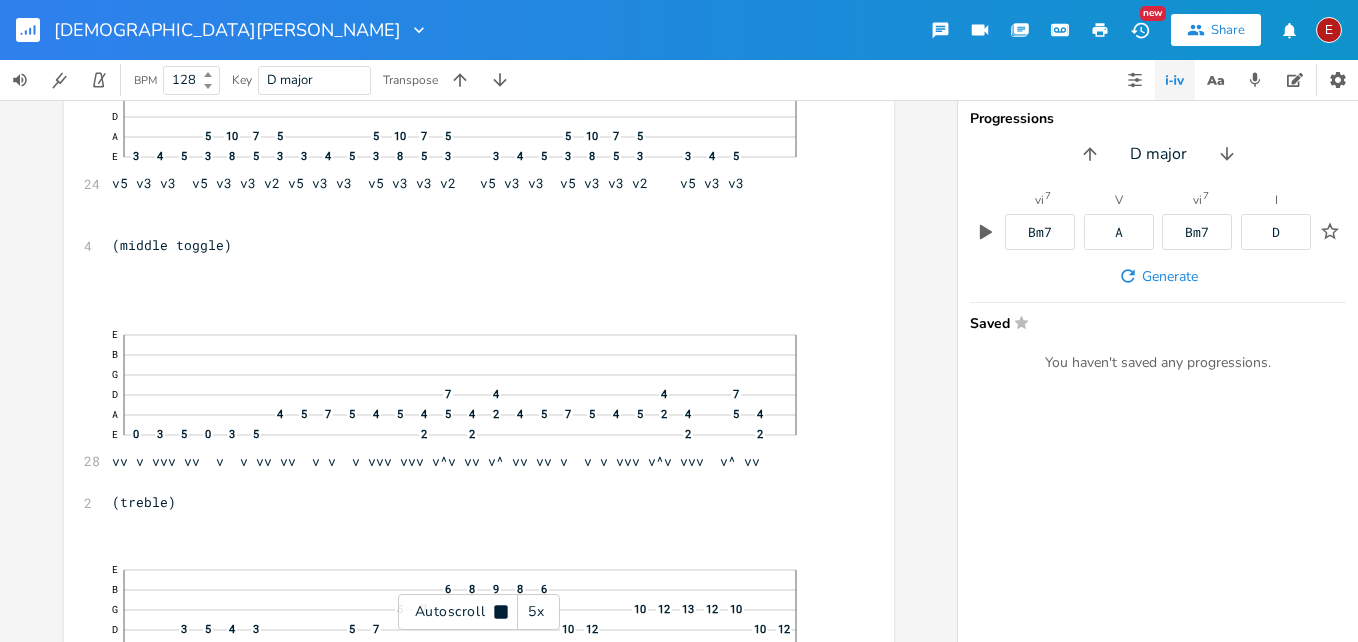 click 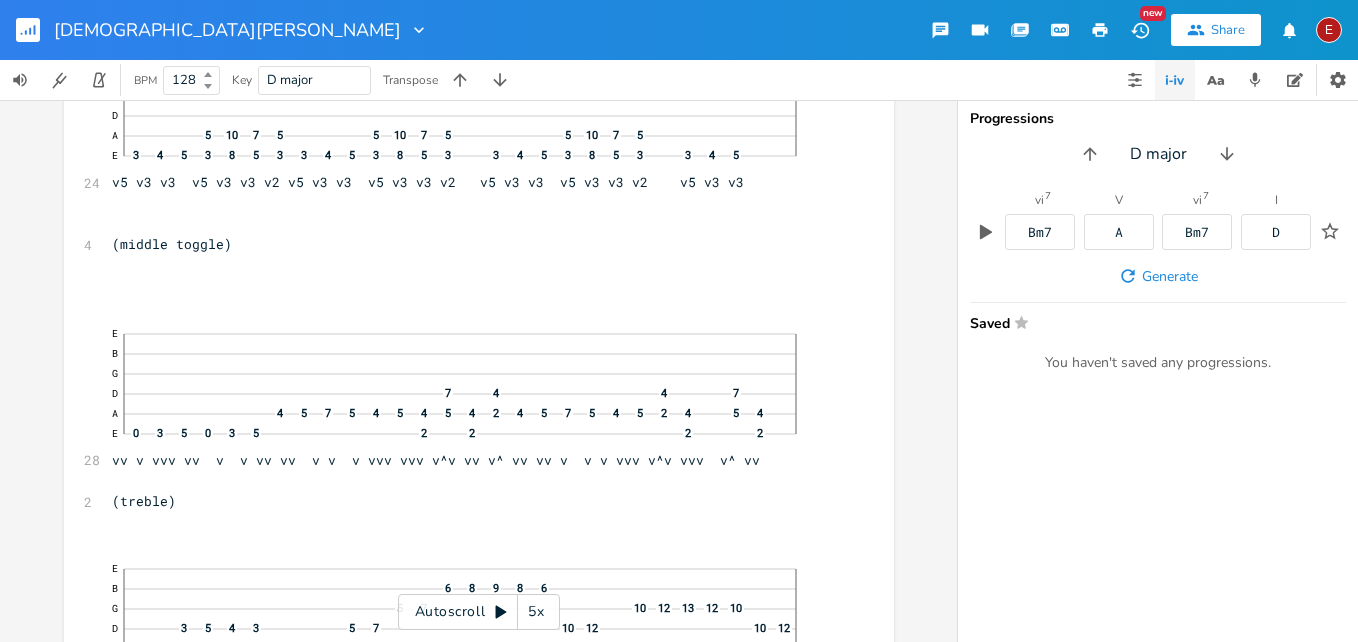 click 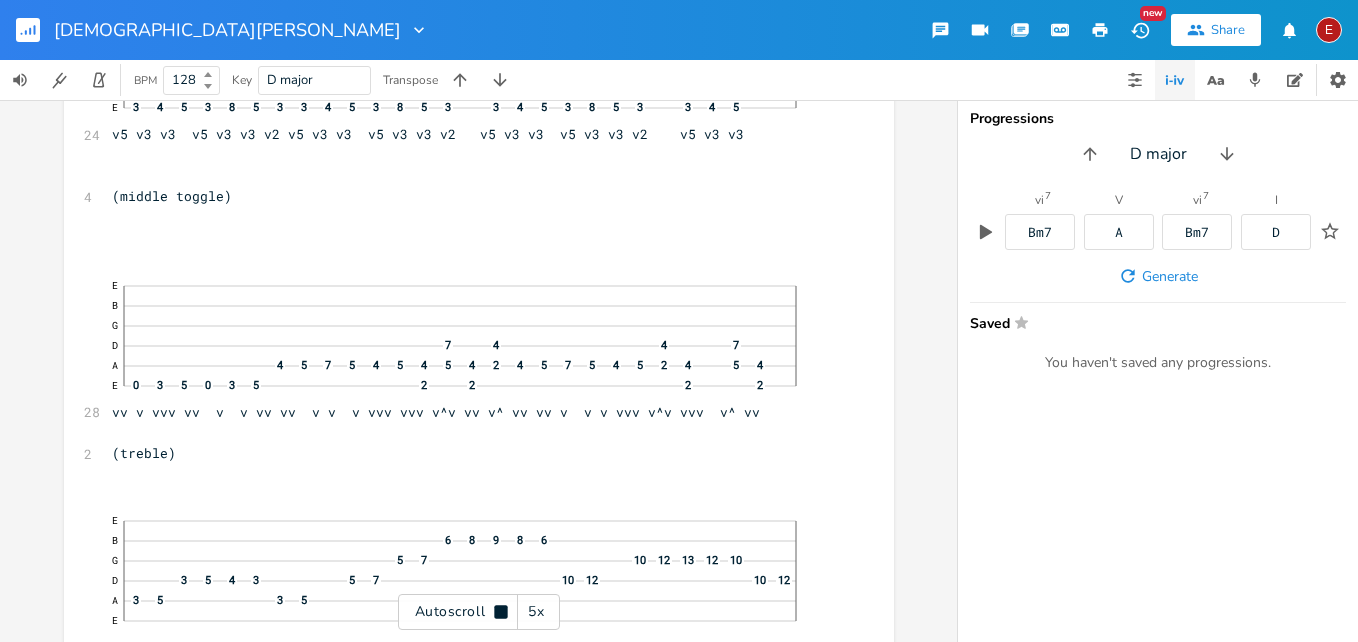 click 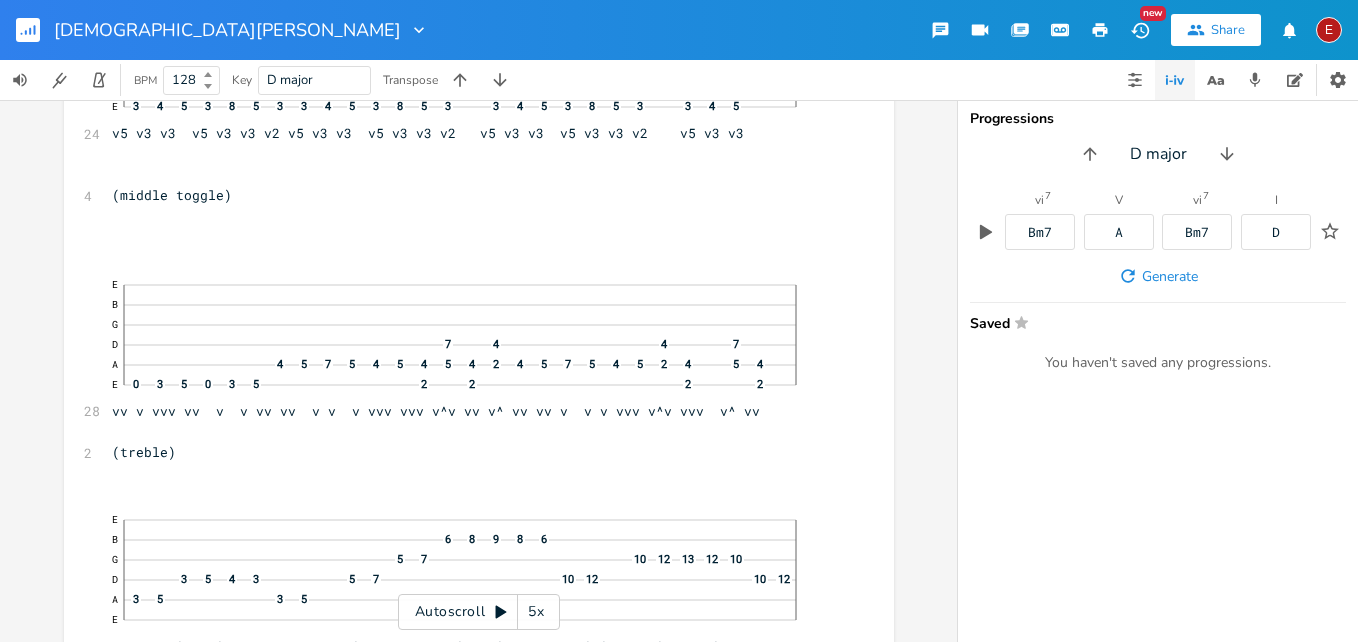 click 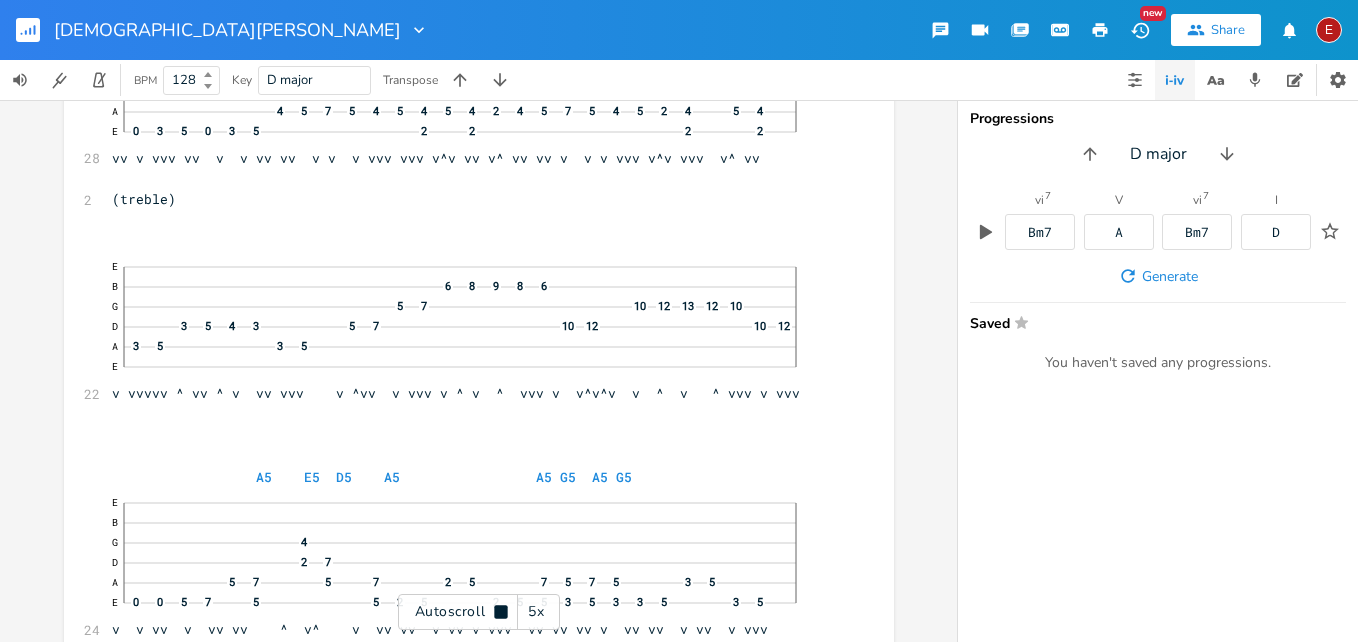 click 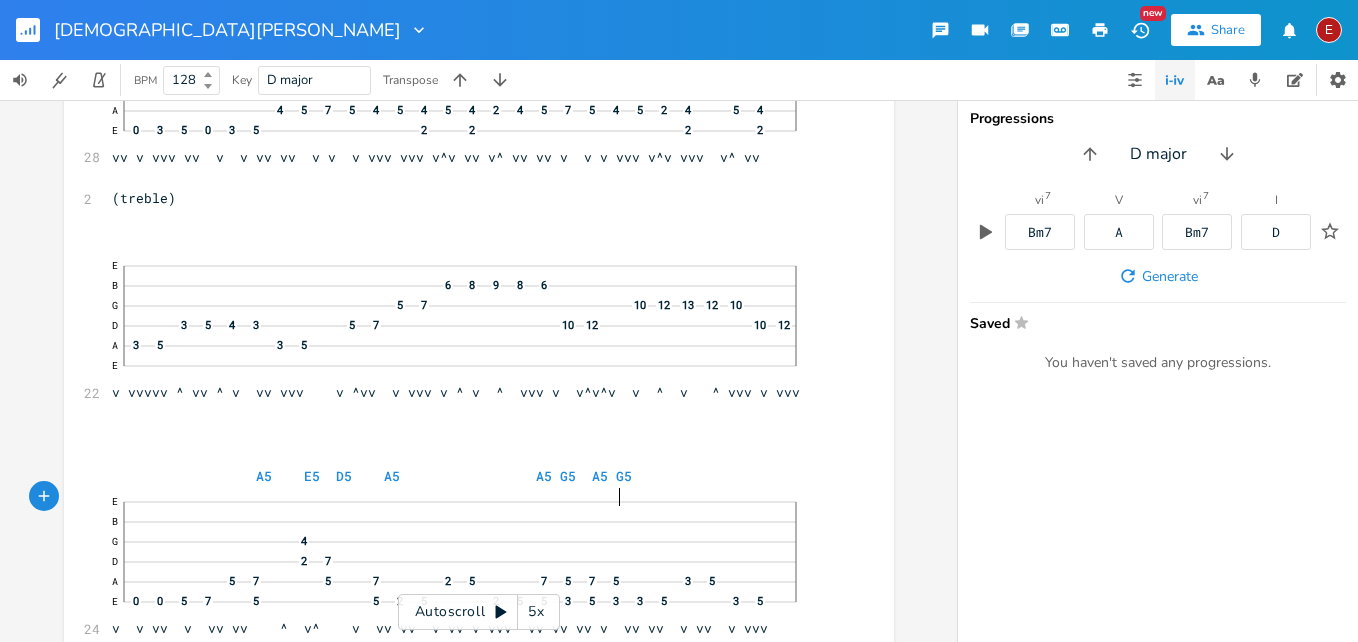 click on "A5      E5    D5      A5                   A5   G5    A5   G5" at bounding box center (469, 476) 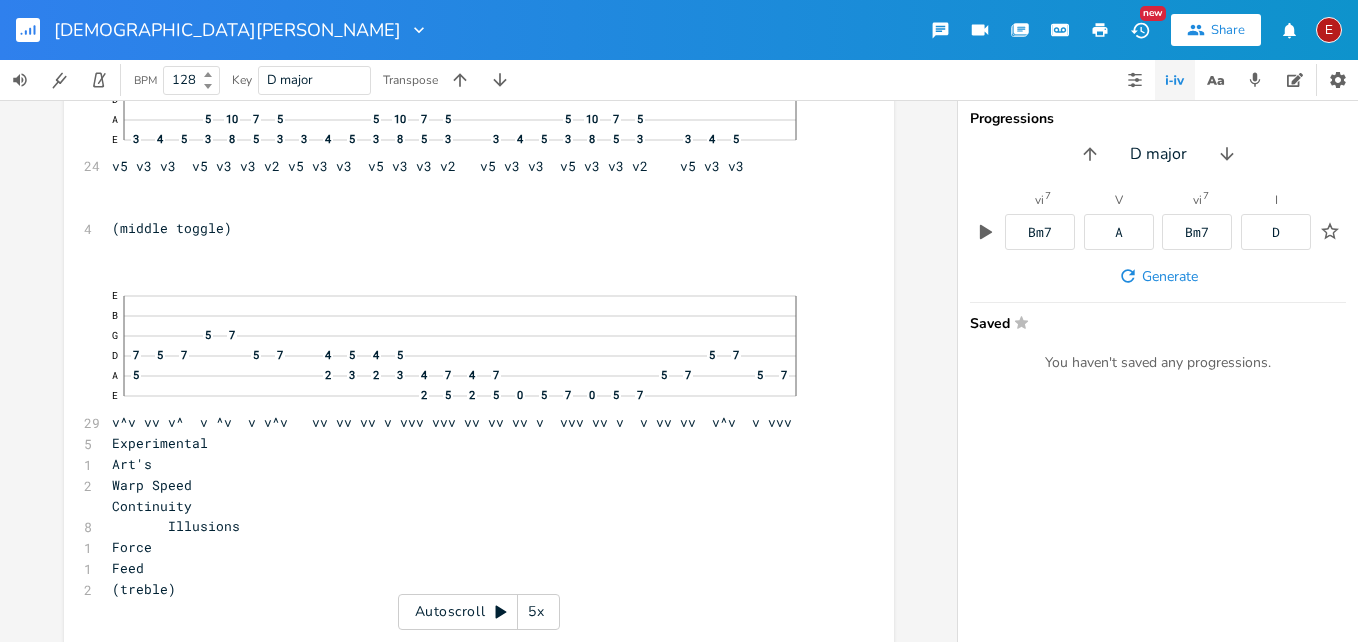 scroll, scrollTop: 12062, scrollLeft: 0, axis: vertical 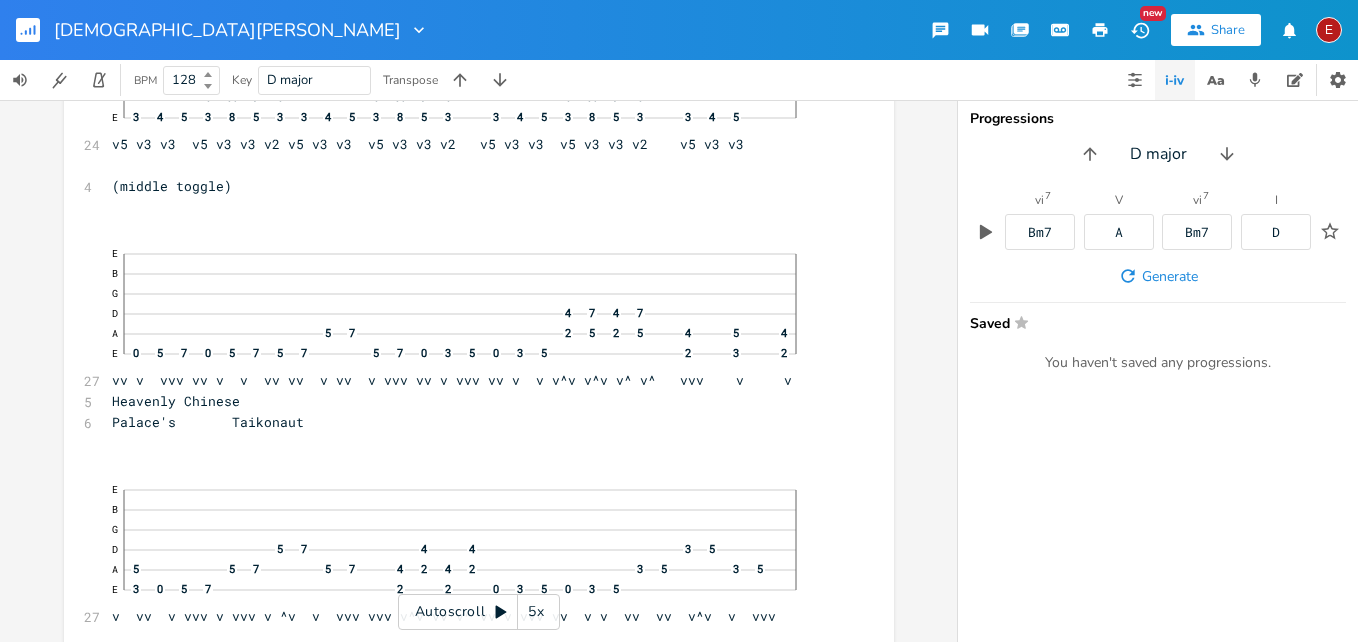 click 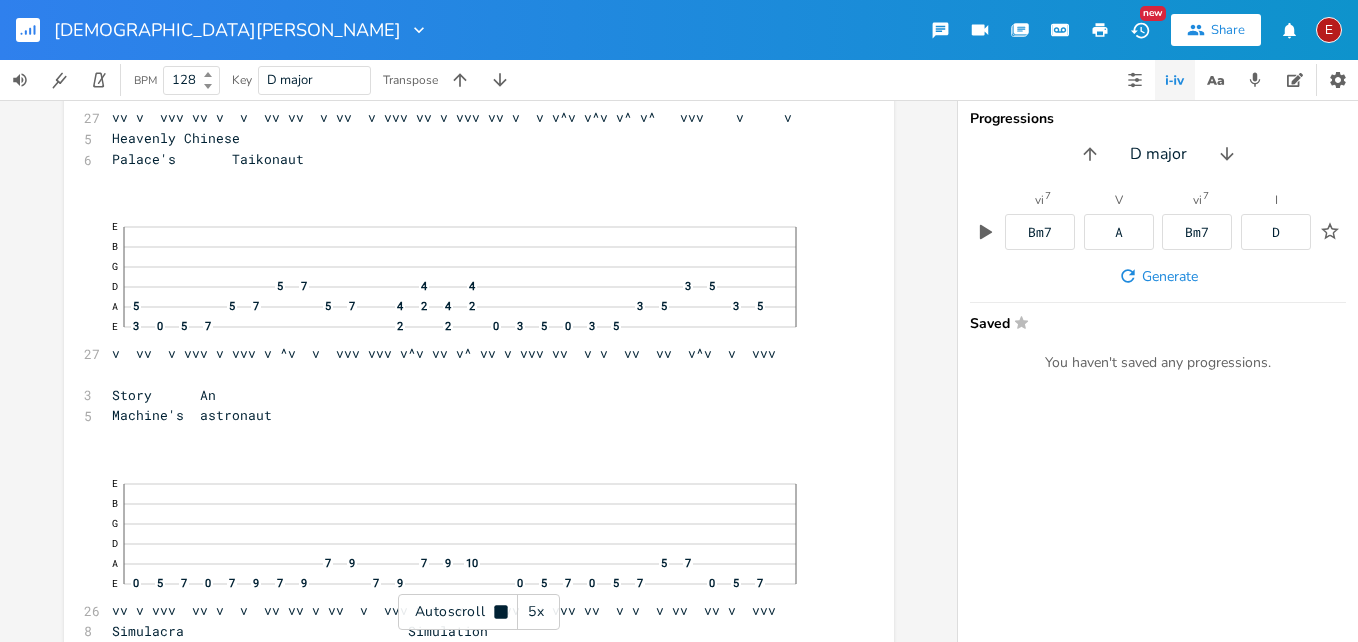click 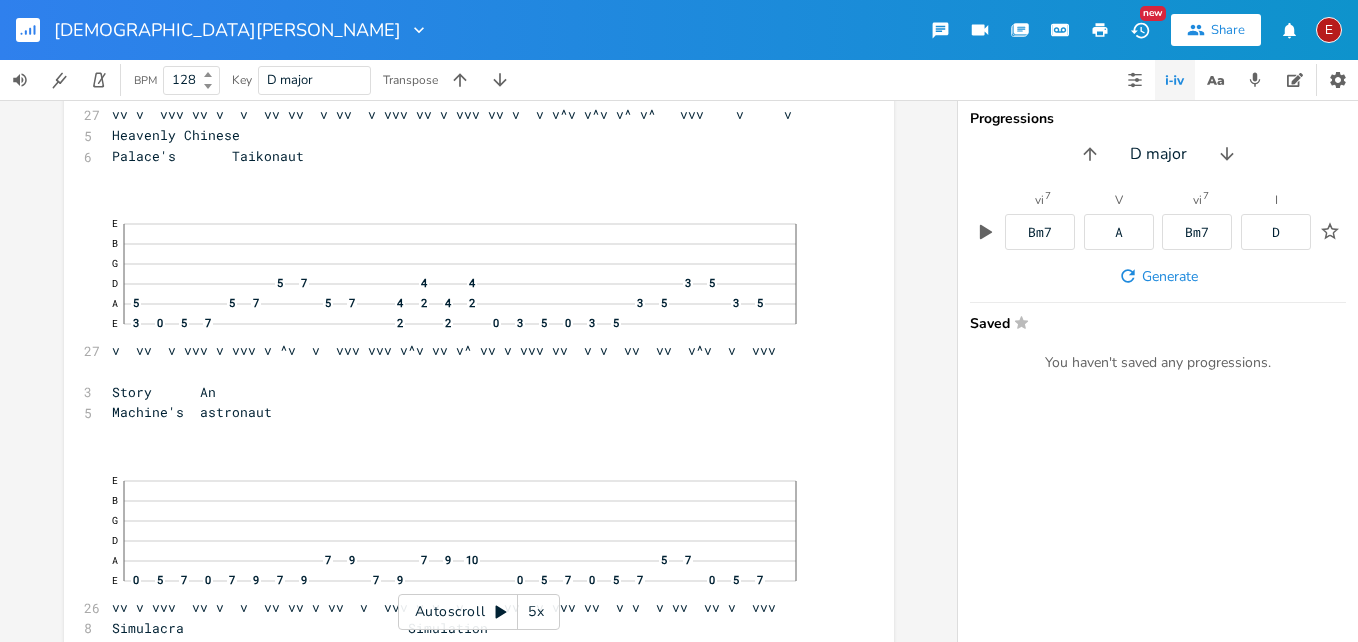click 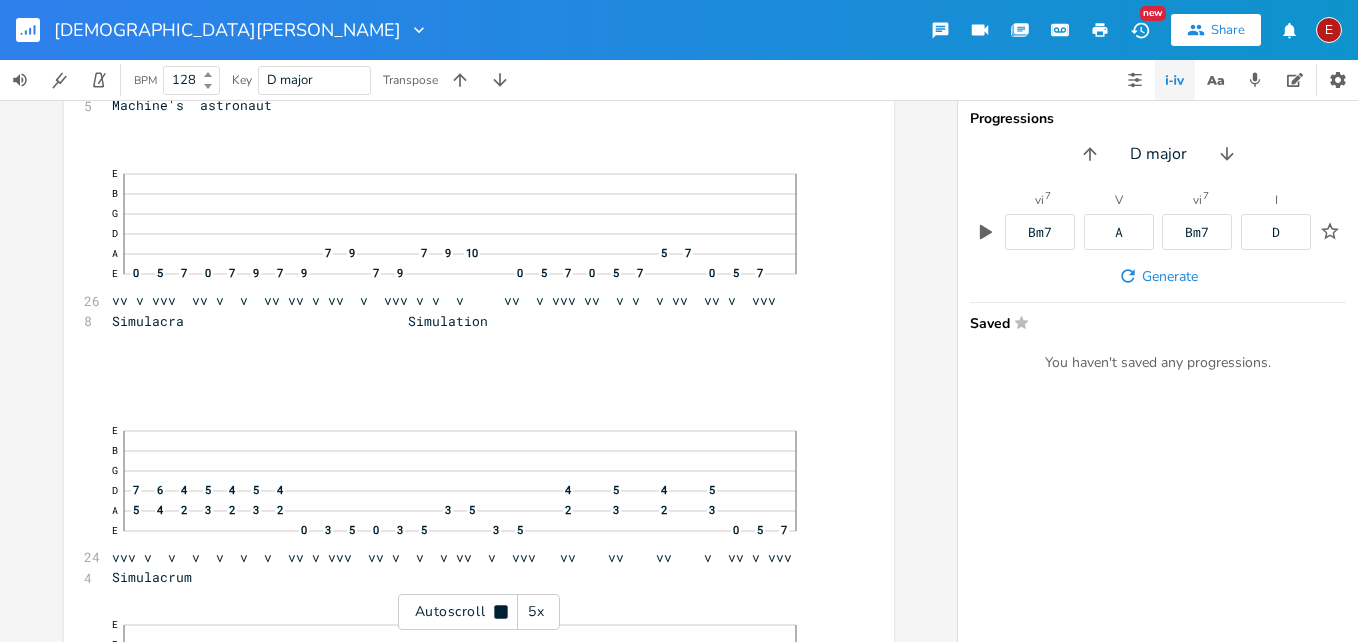 click 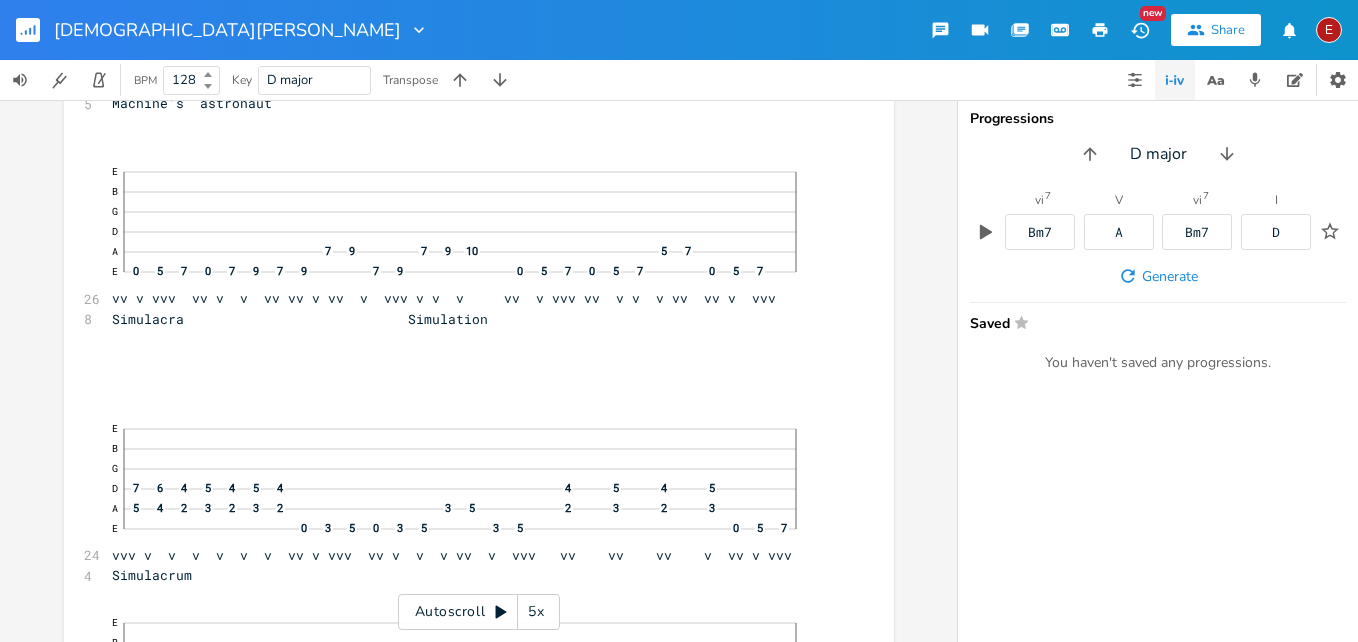 click 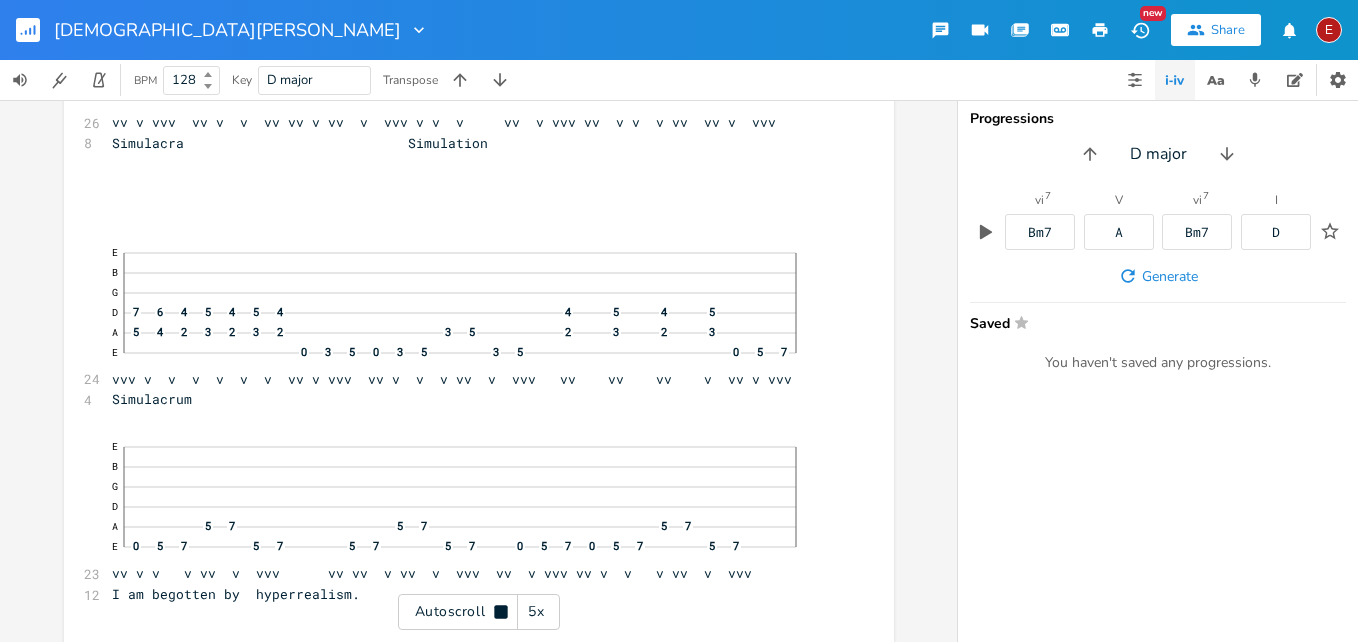 click 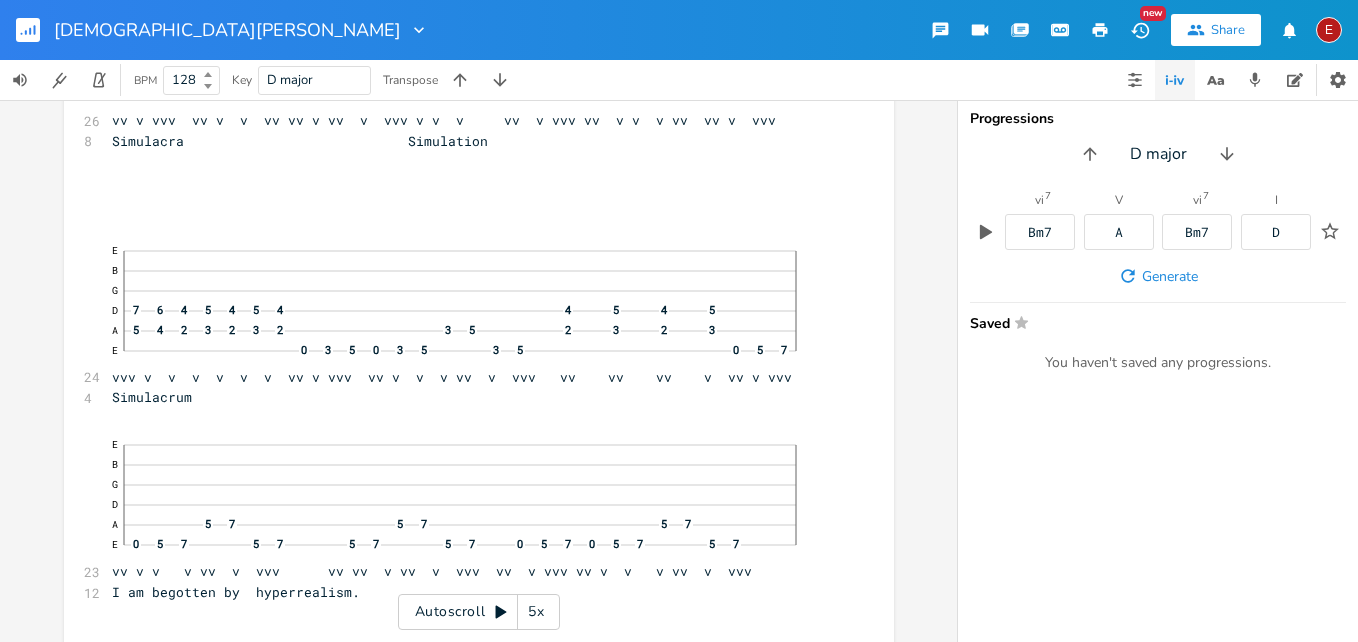 click 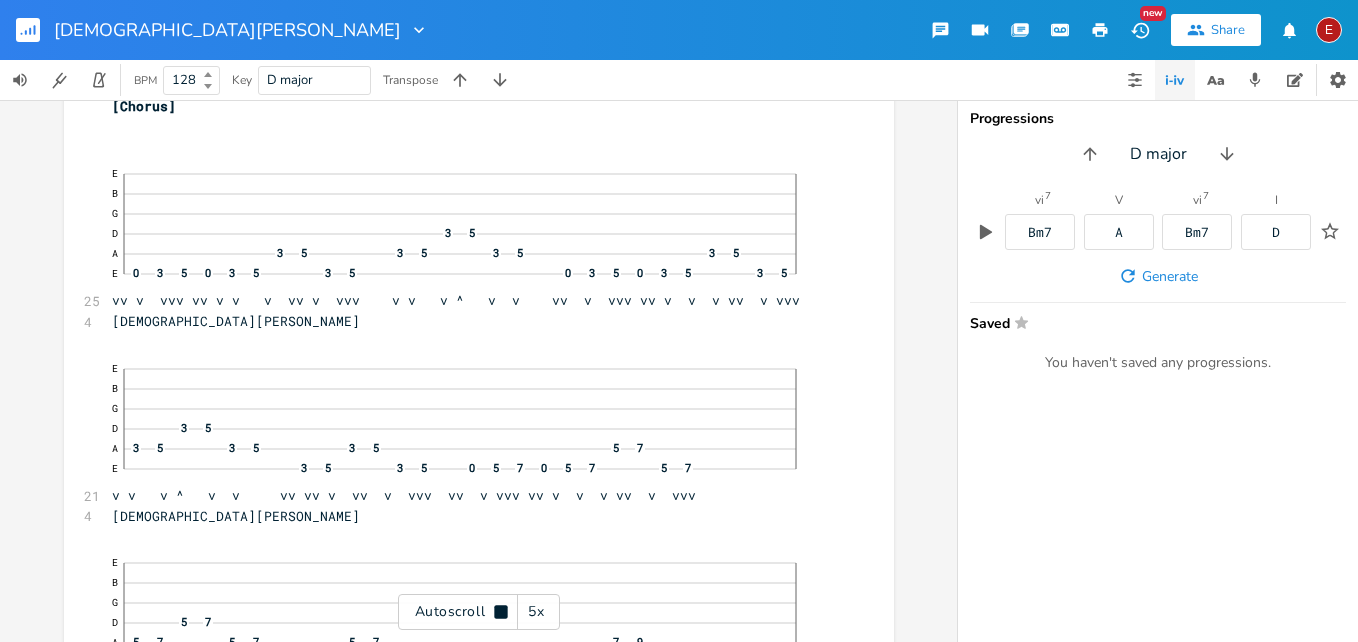 click 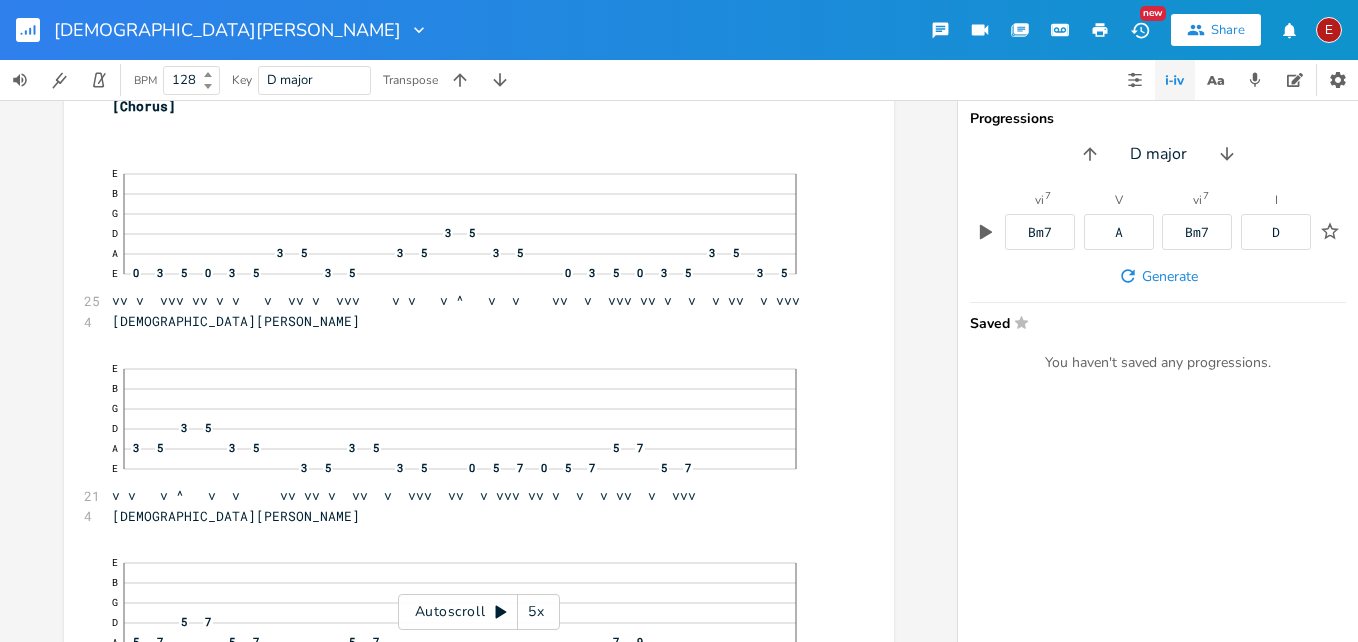 scroll, scrollTop: 15053, scrollLeft: 0, axis: vertical 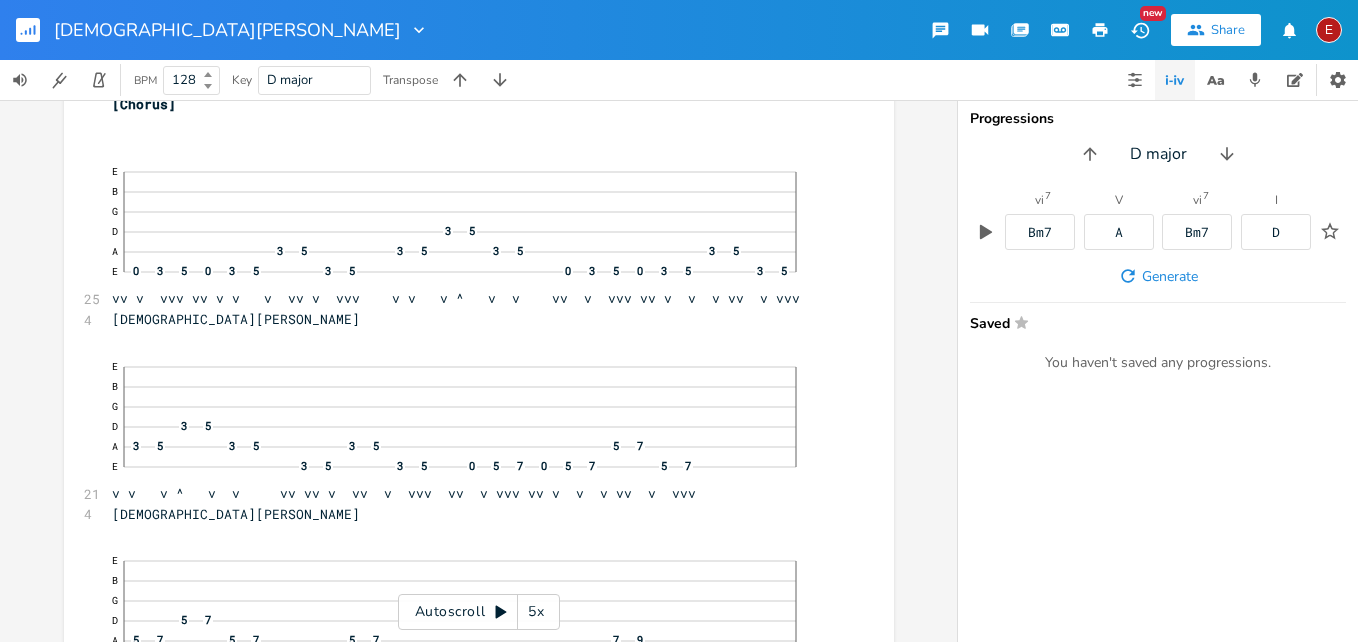 click 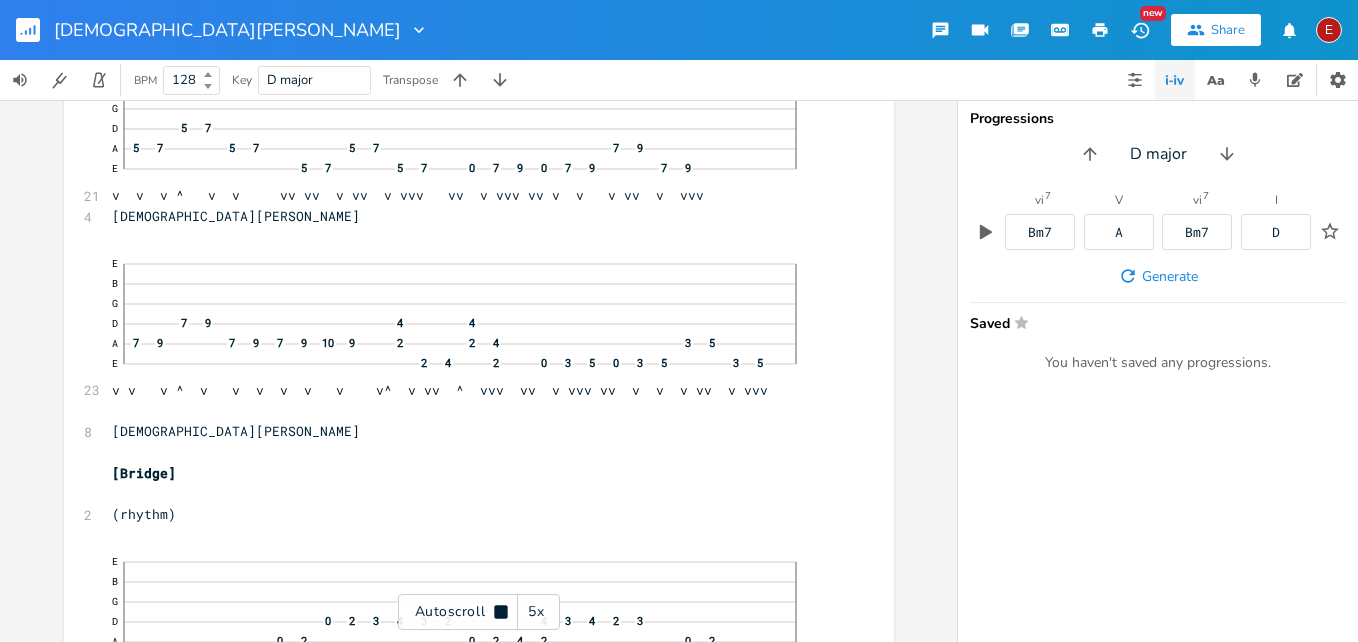 click 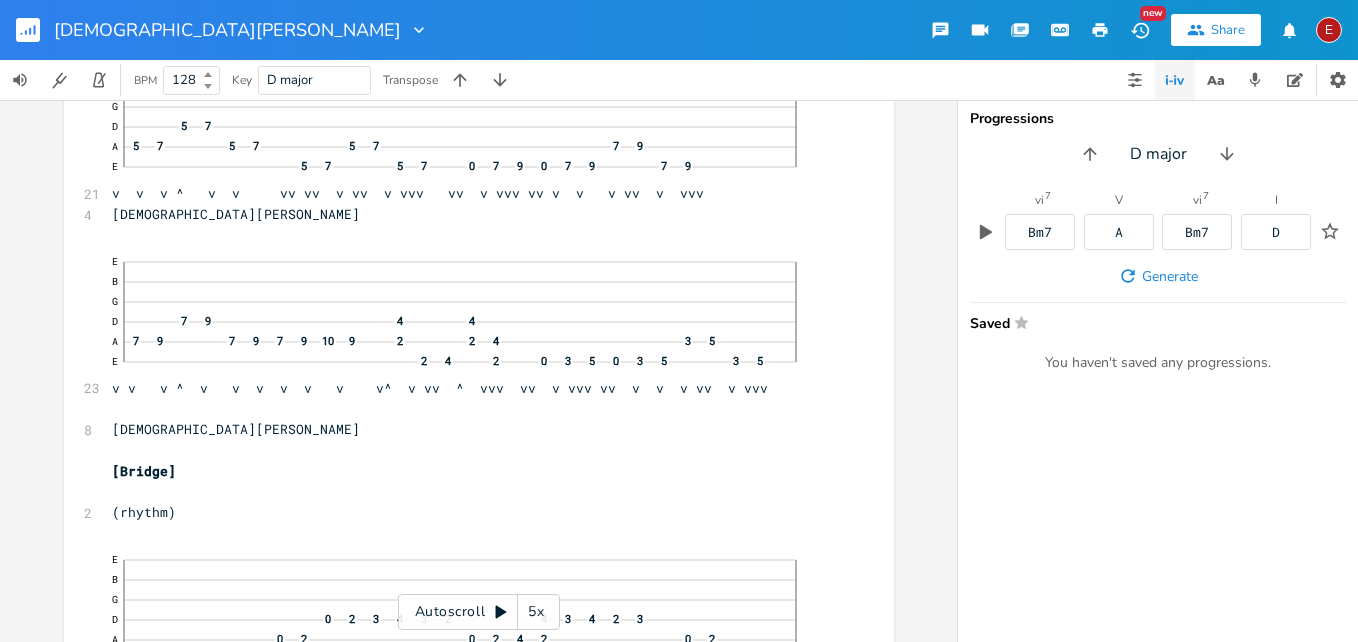 click 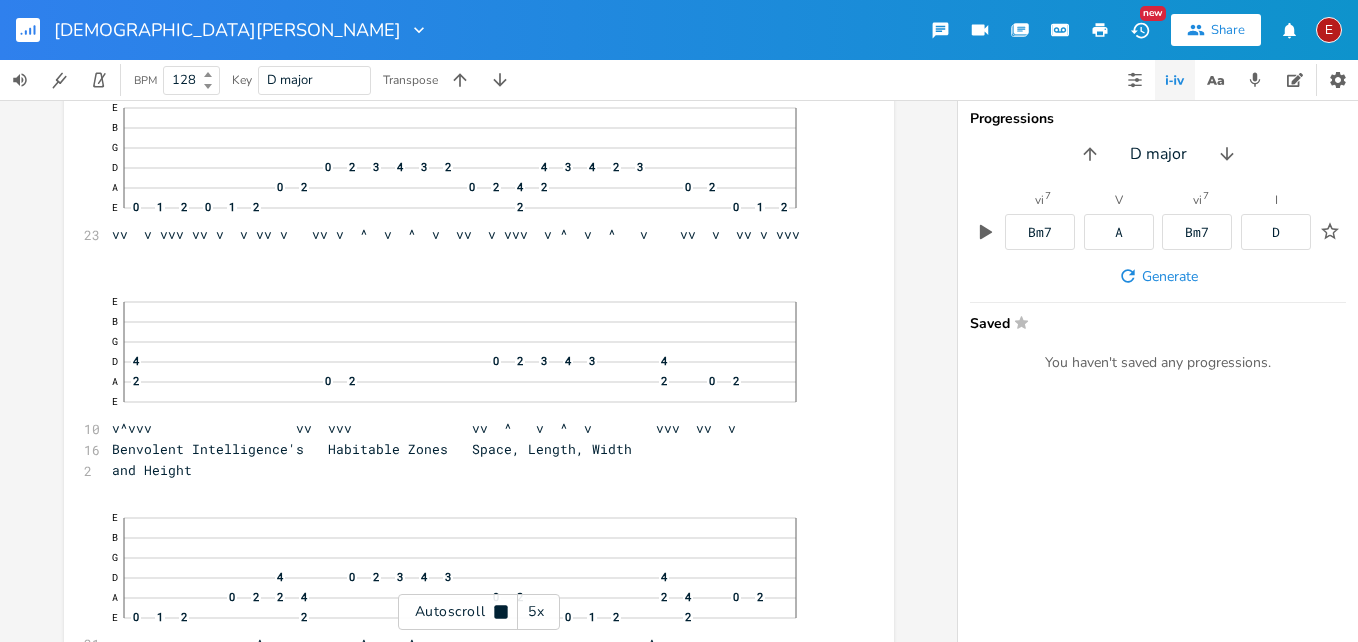 click 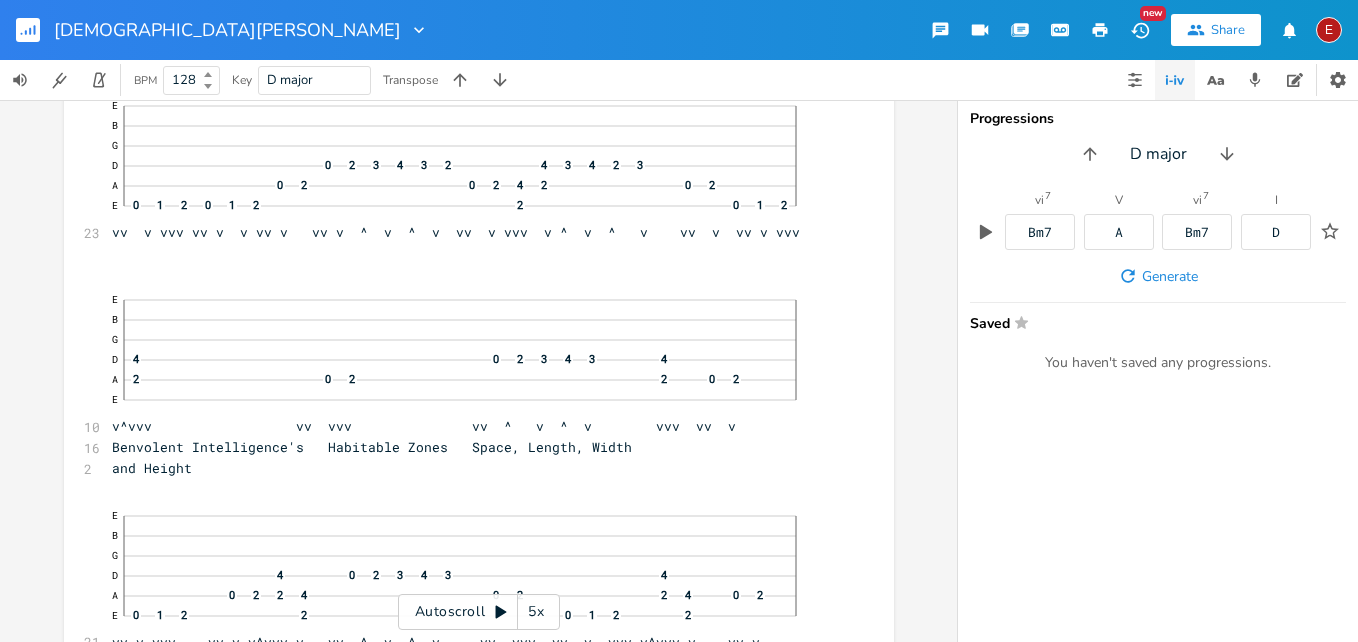 click 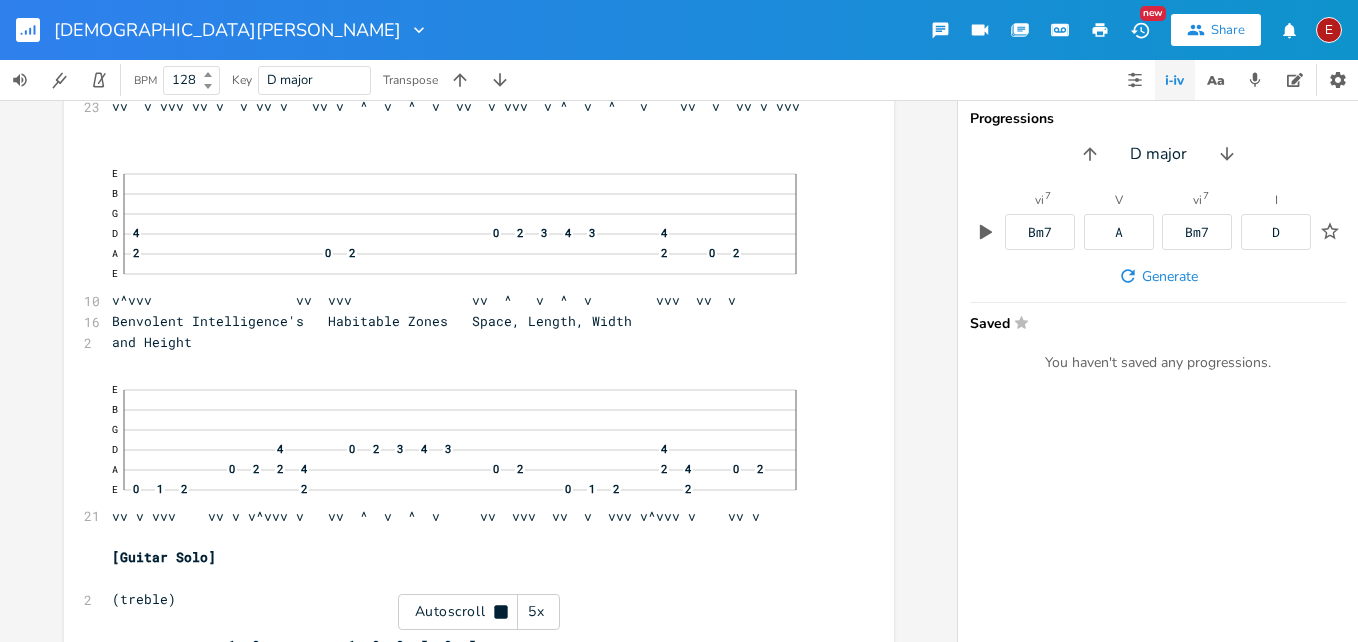 click 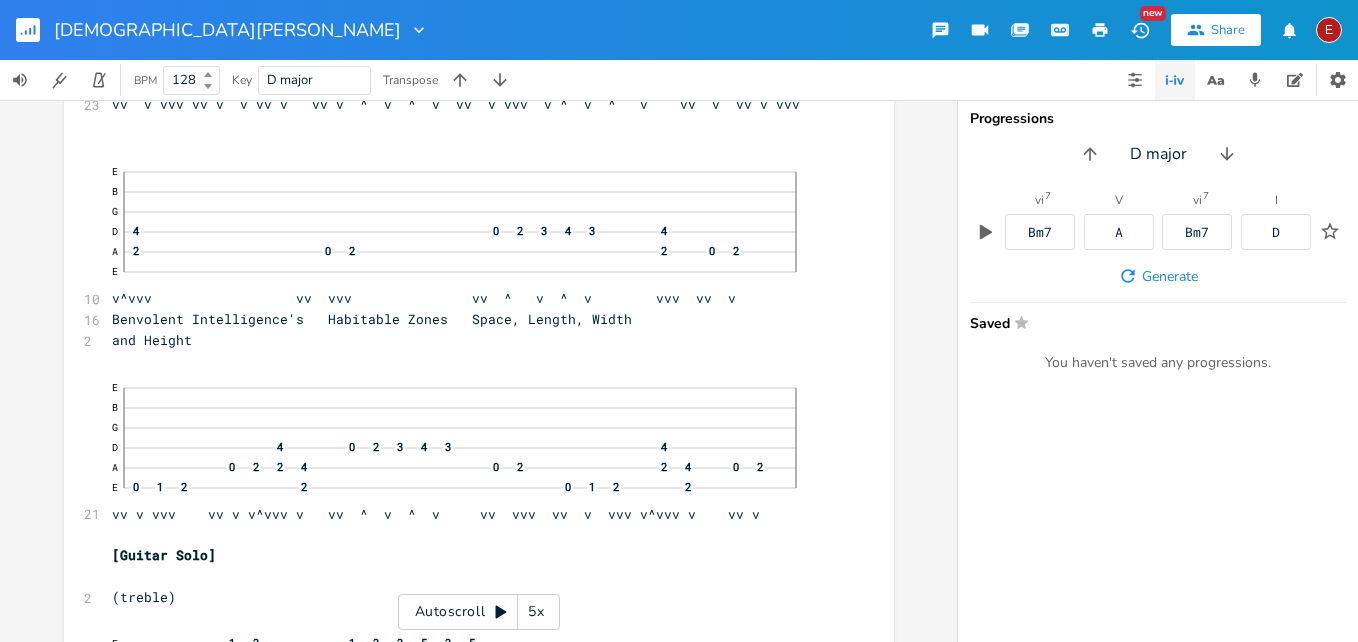 click 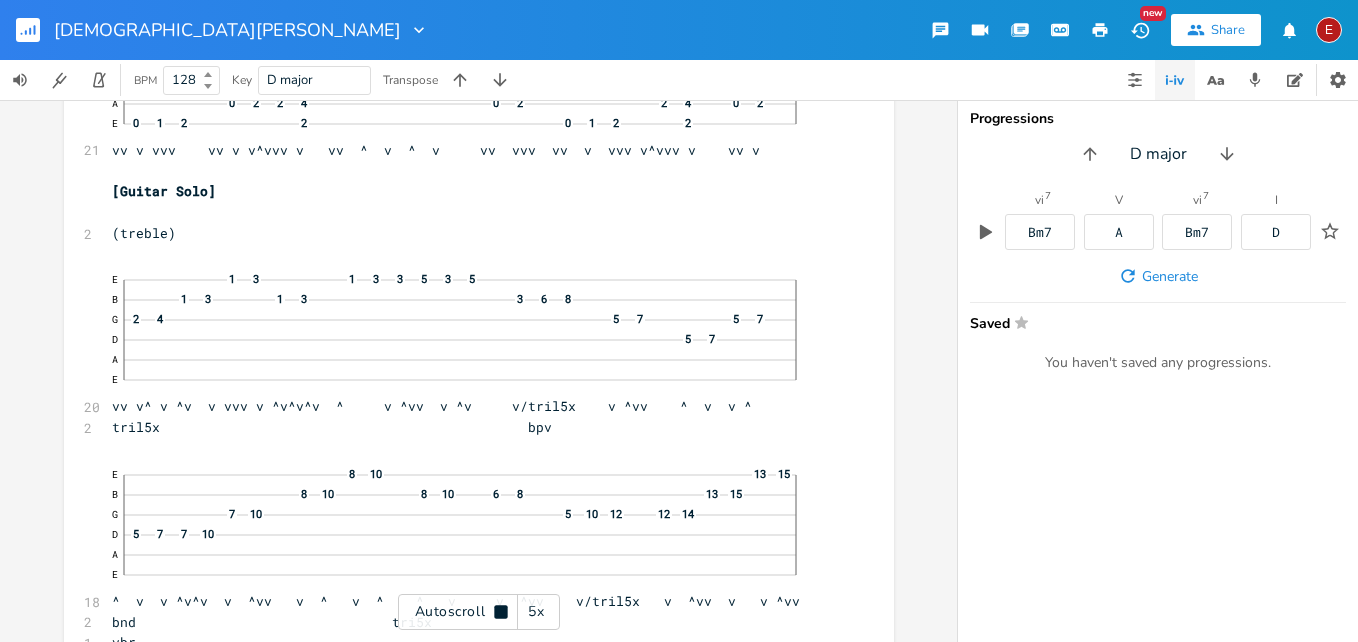 click 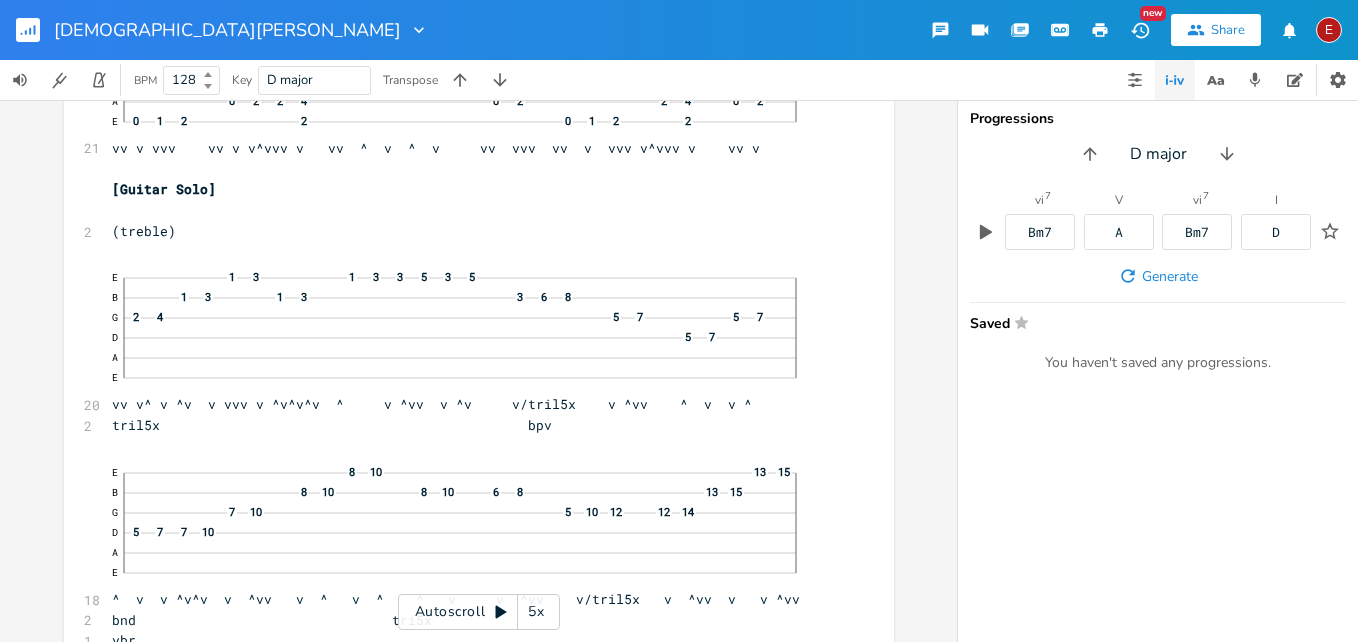 click 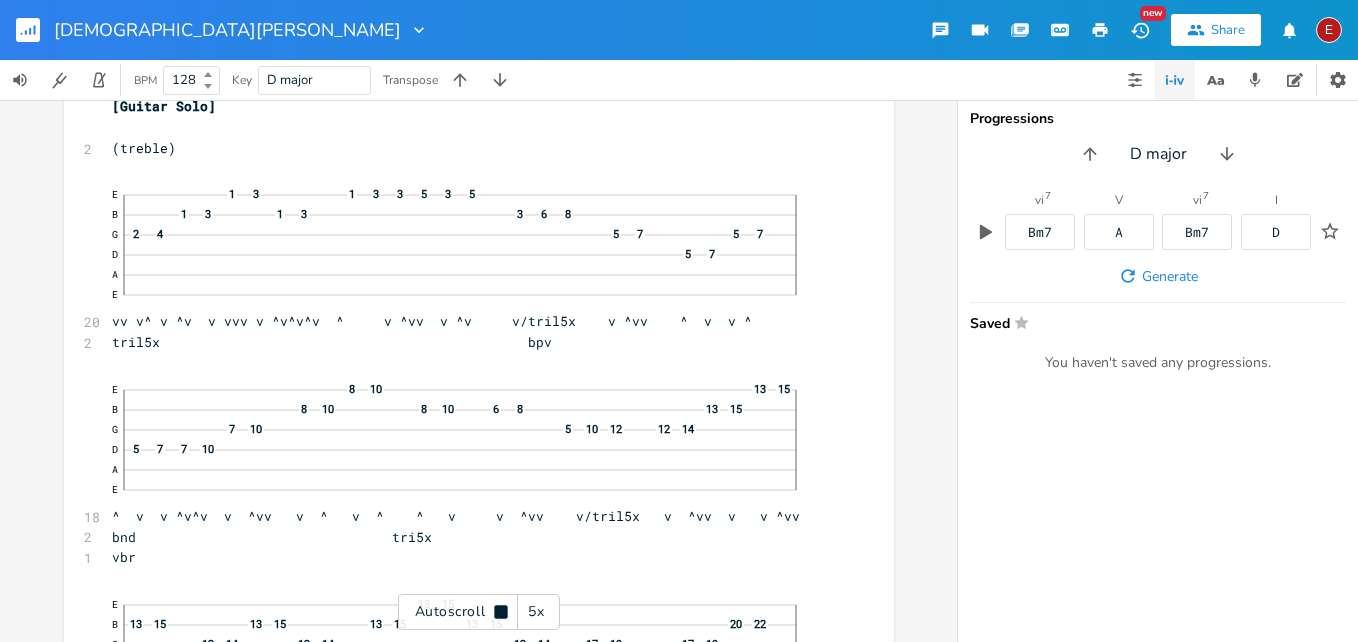 scroll, scrollTop: 16584, scrollLeft: 0, axis: vertical 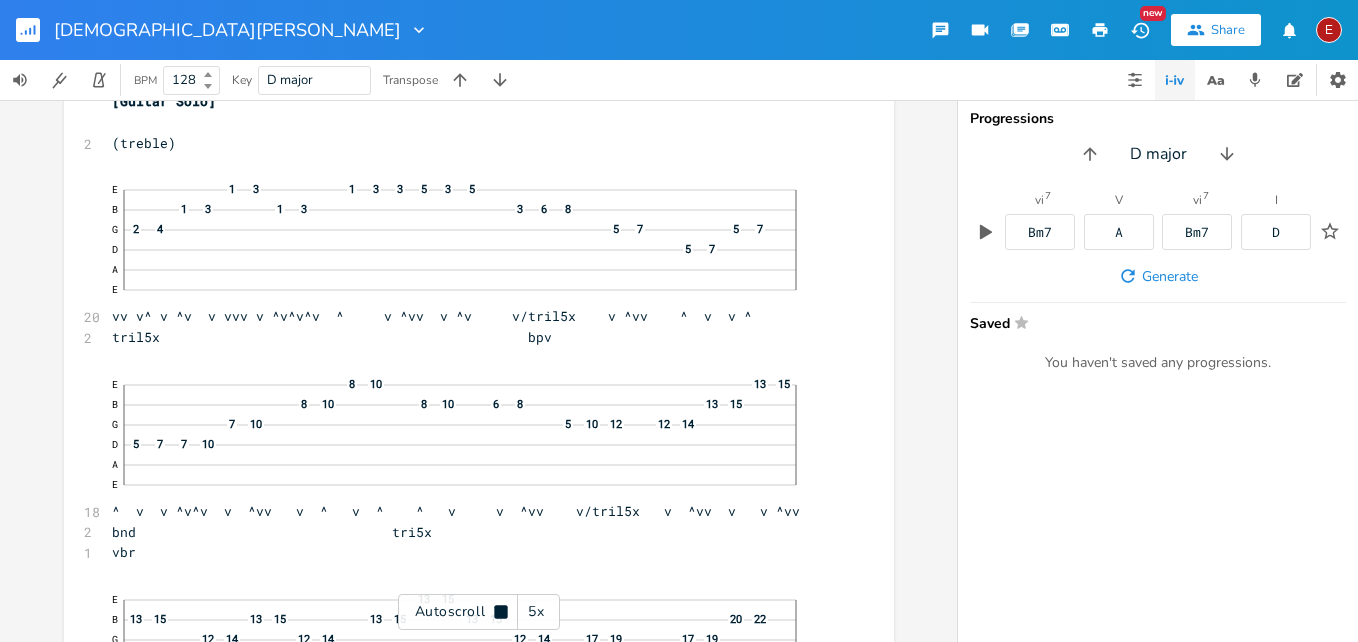 click 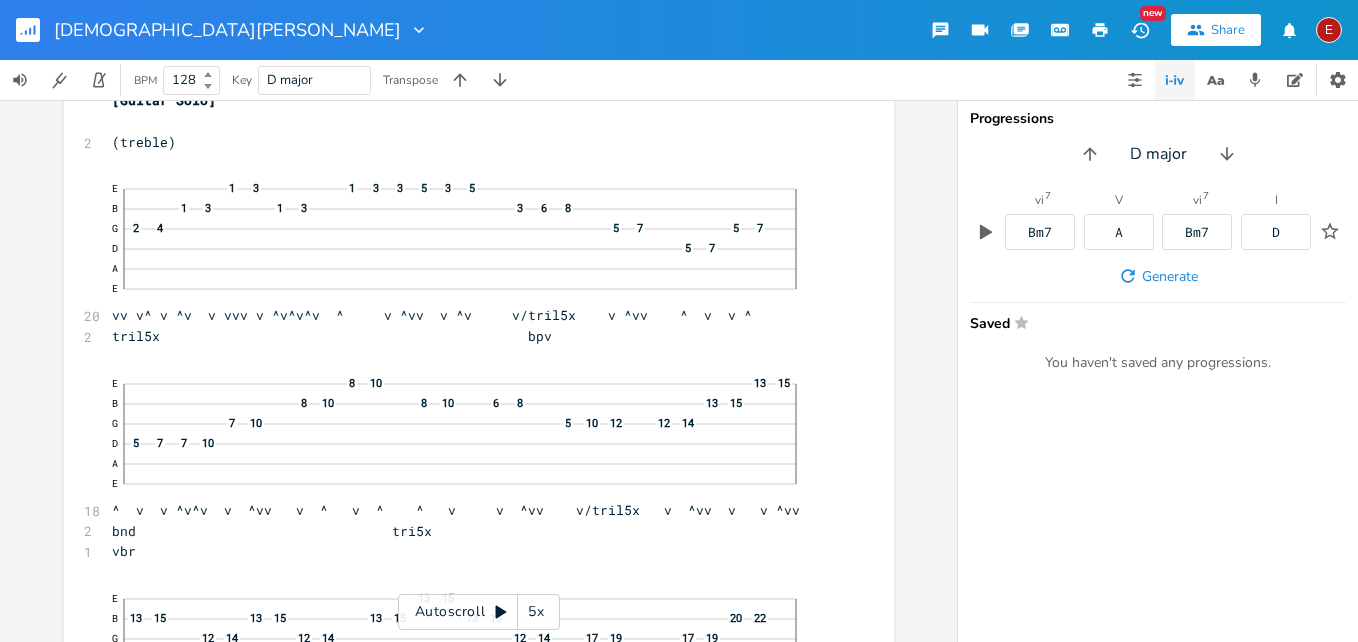 click 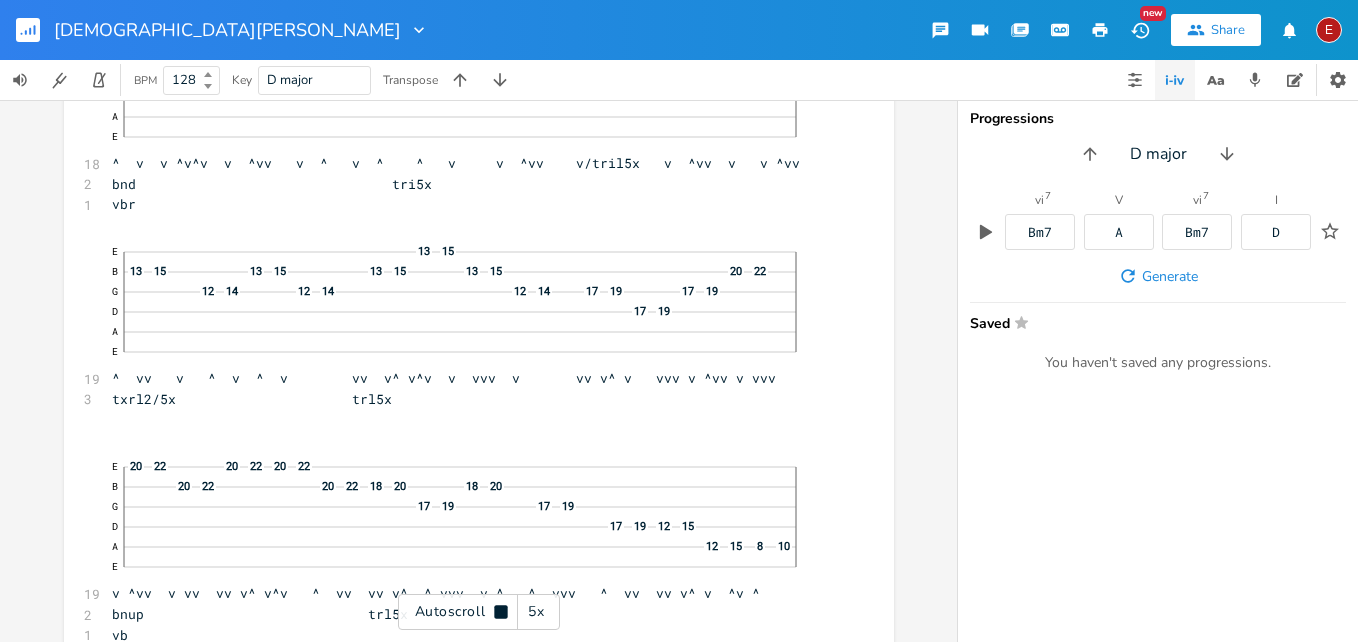scroll, scrollTop: 16937, scrollLeft: 0, axis: vertical 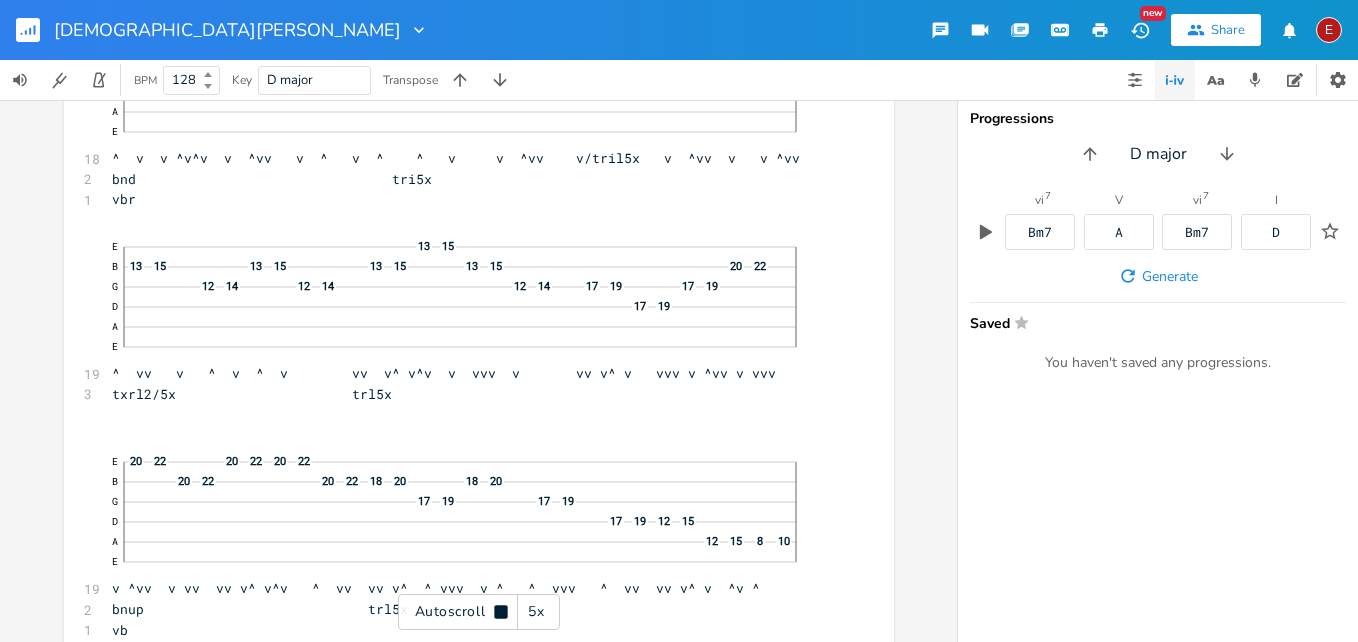 click 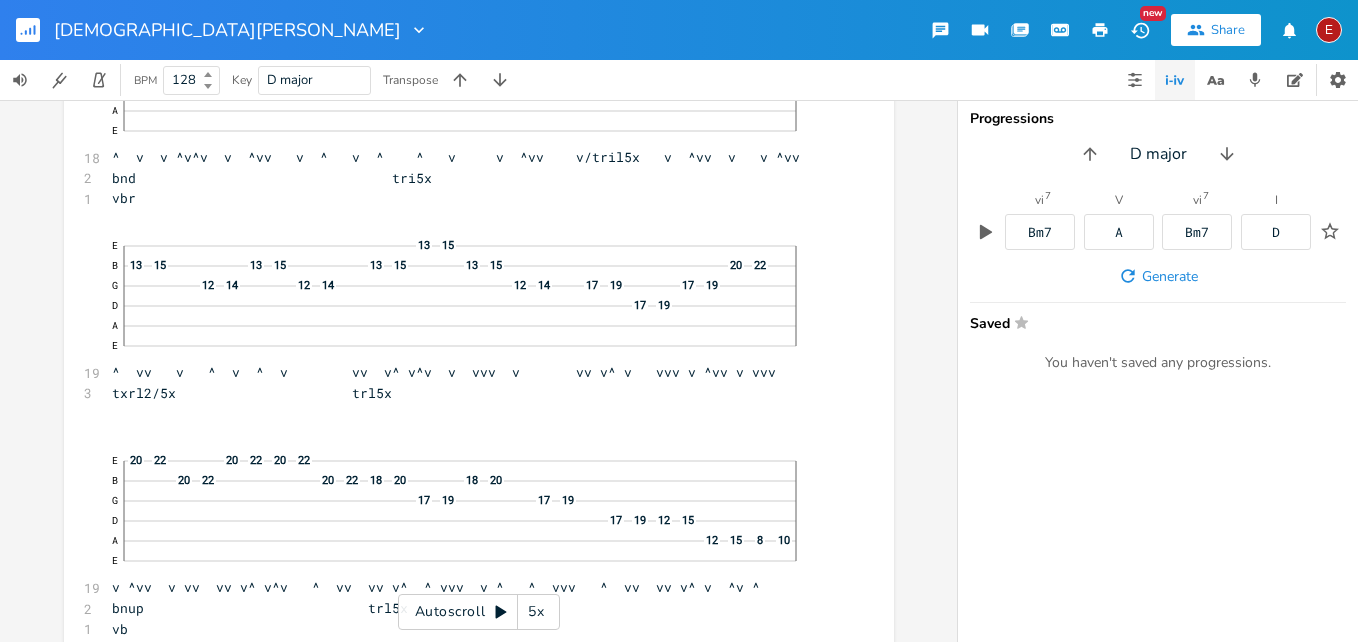 click 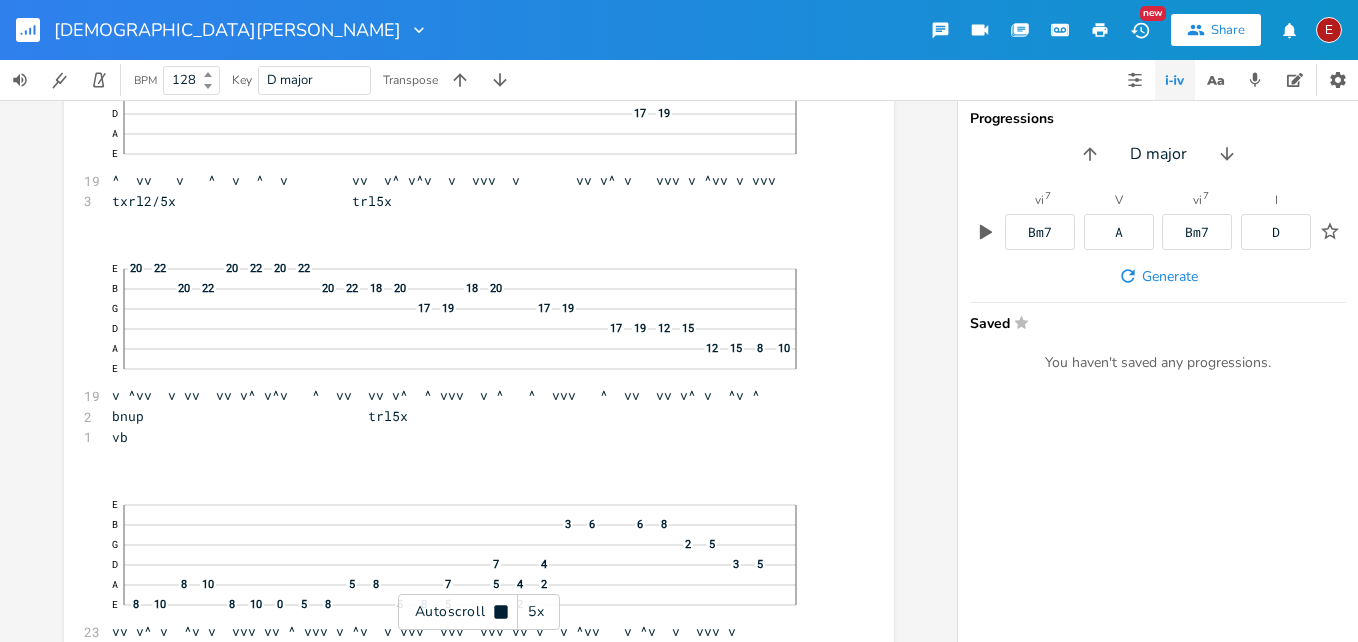 click 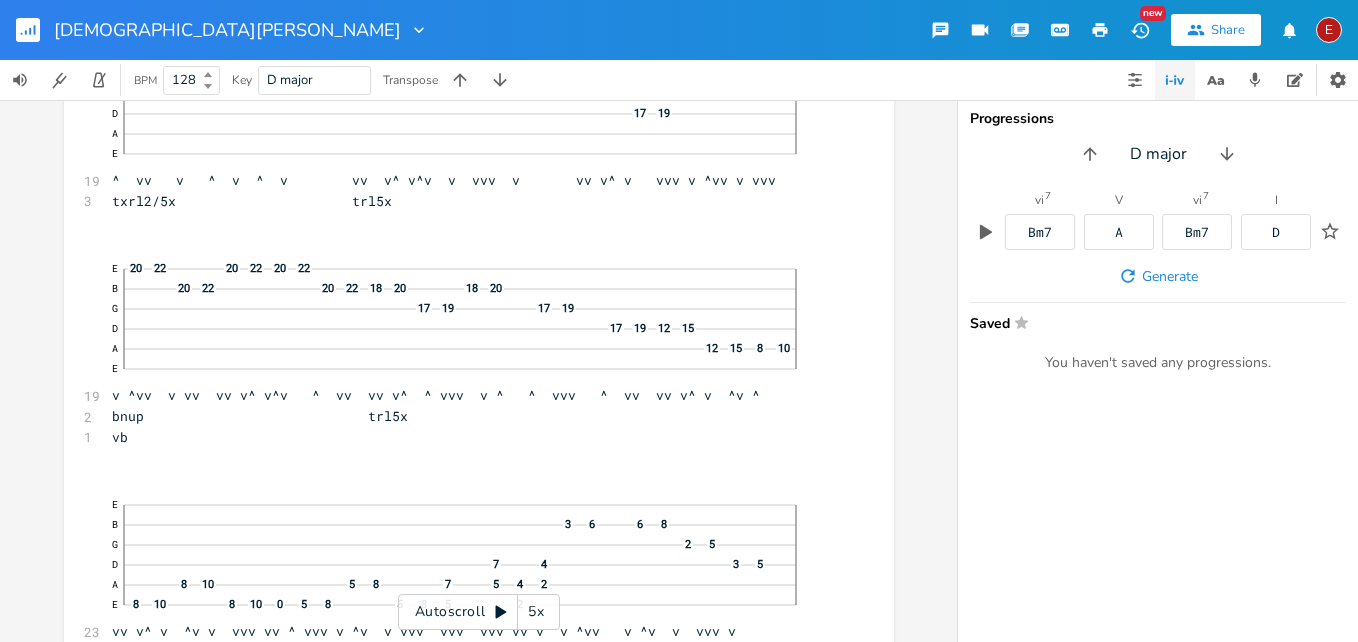 scroll, scrollTop: 17131, scrollLeft: 0, axis: vertical 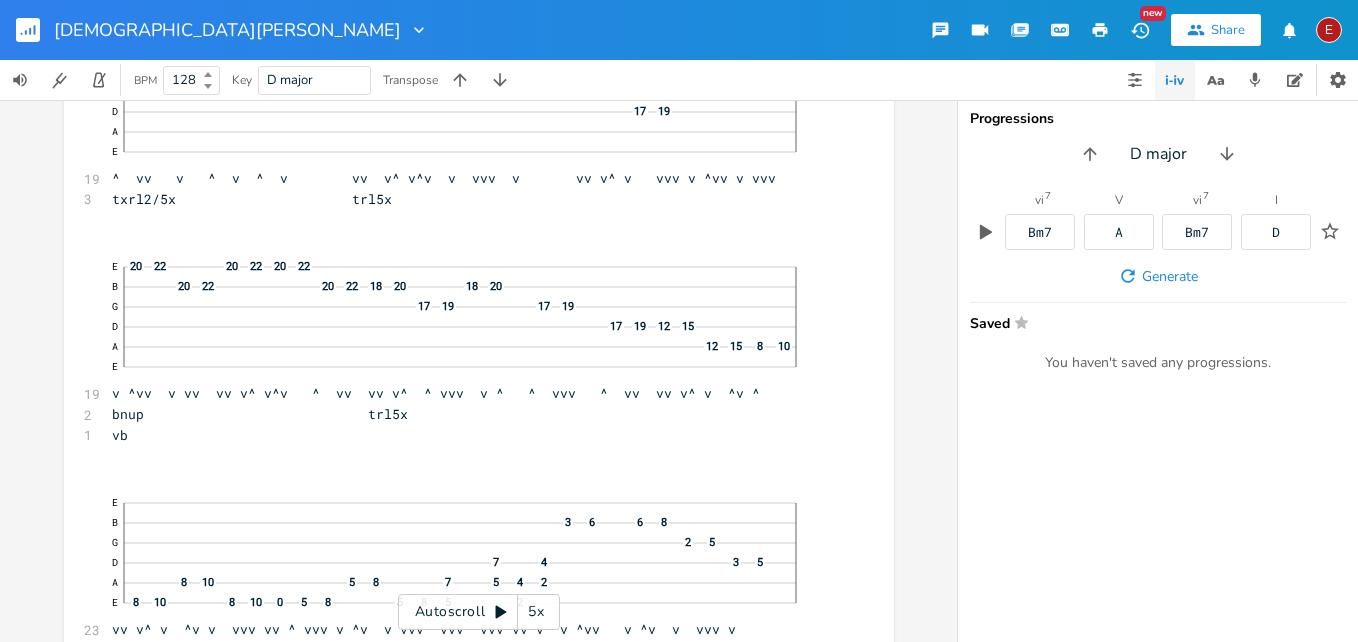 click 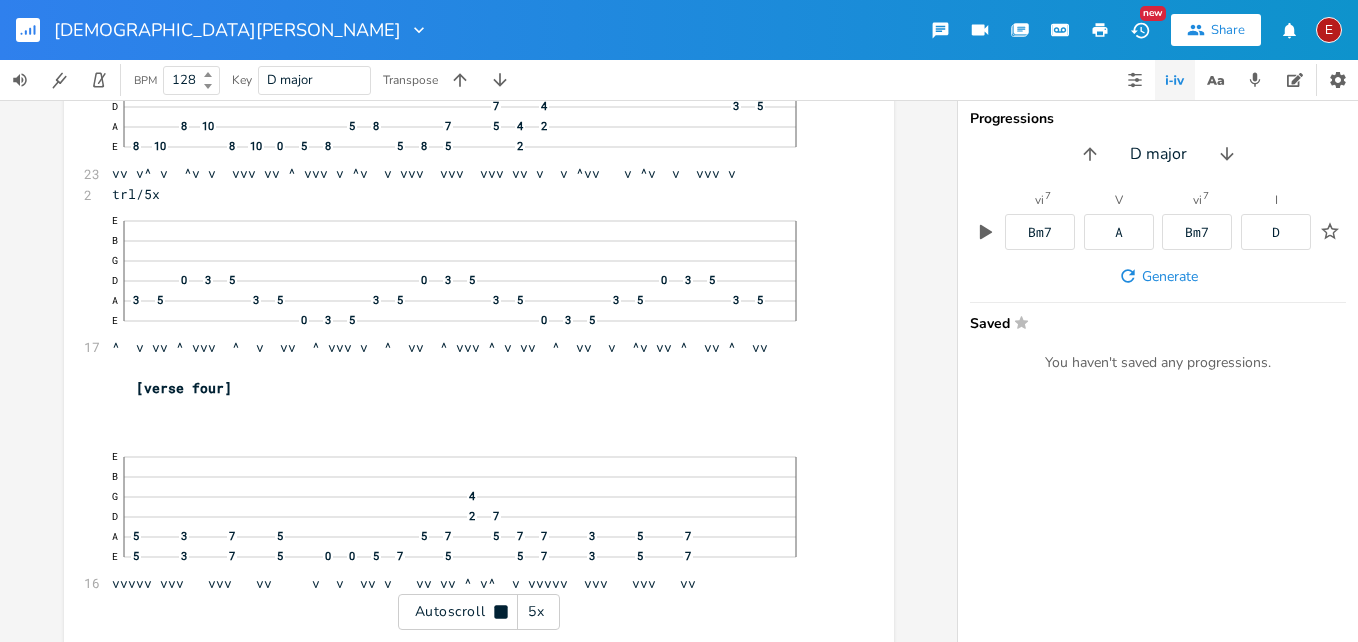 scroll, scrollTop: 17592, scrollLeft: 0, axis: vertical 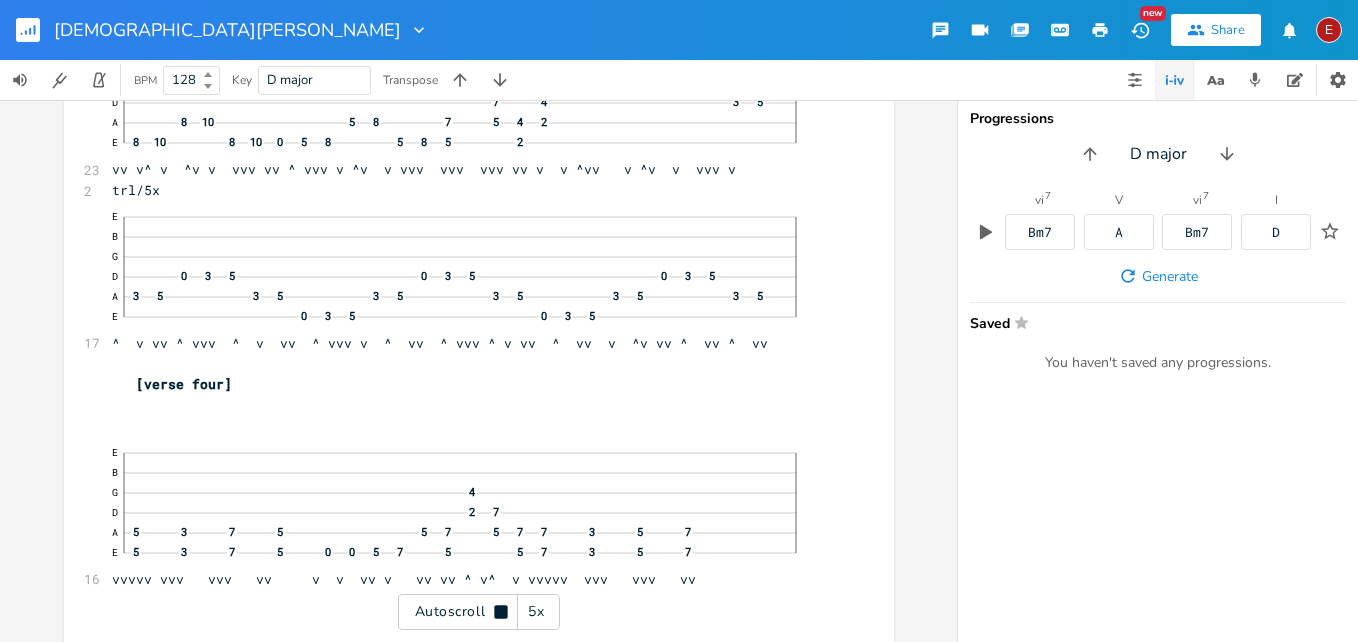 click 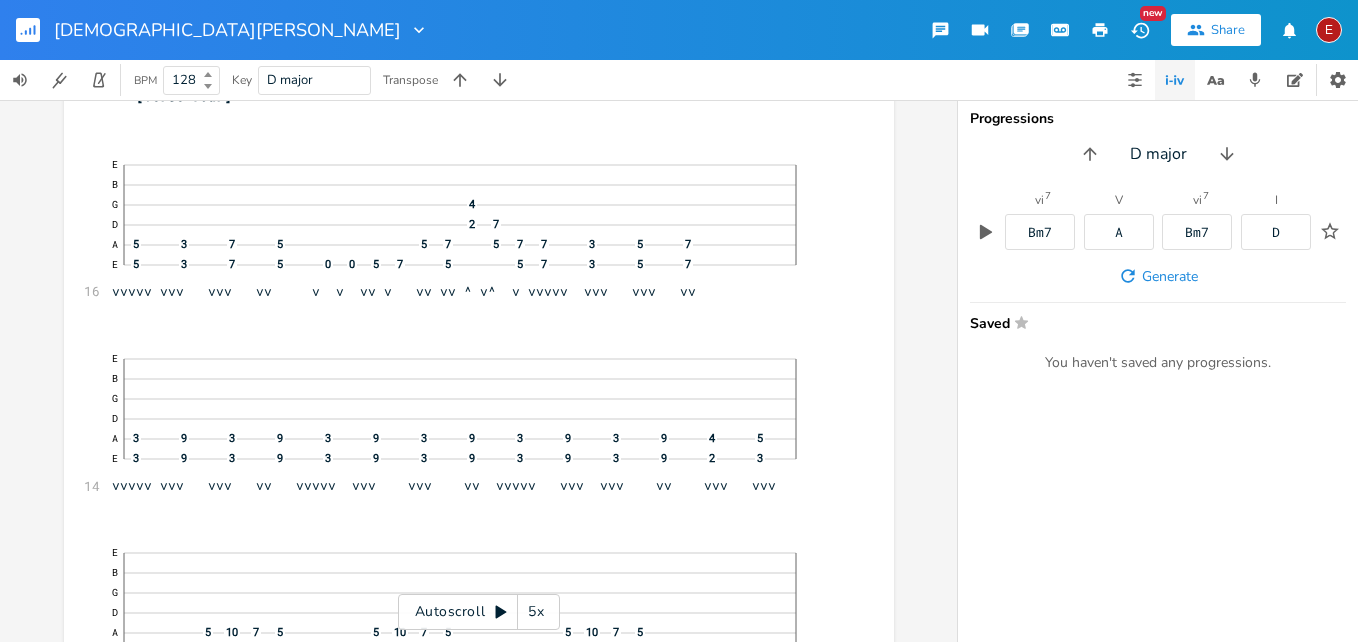 scroll, scrollTop: 18022, scrollLeft: 0, axis: vertical 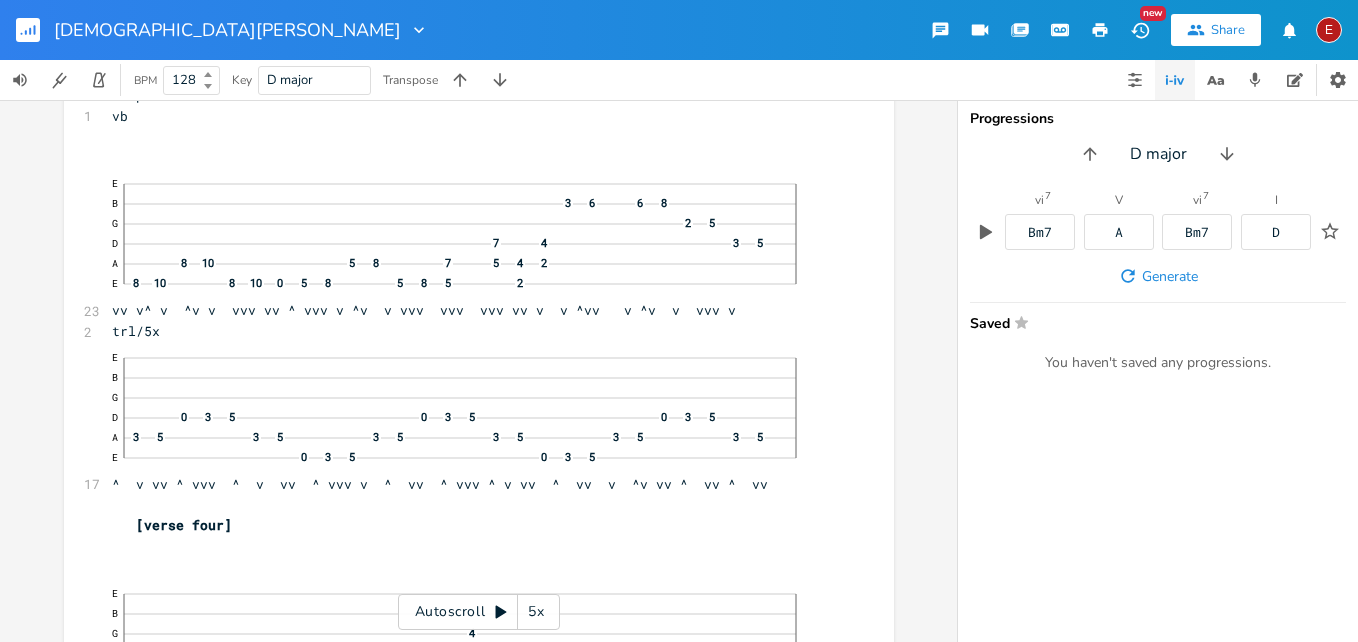 click 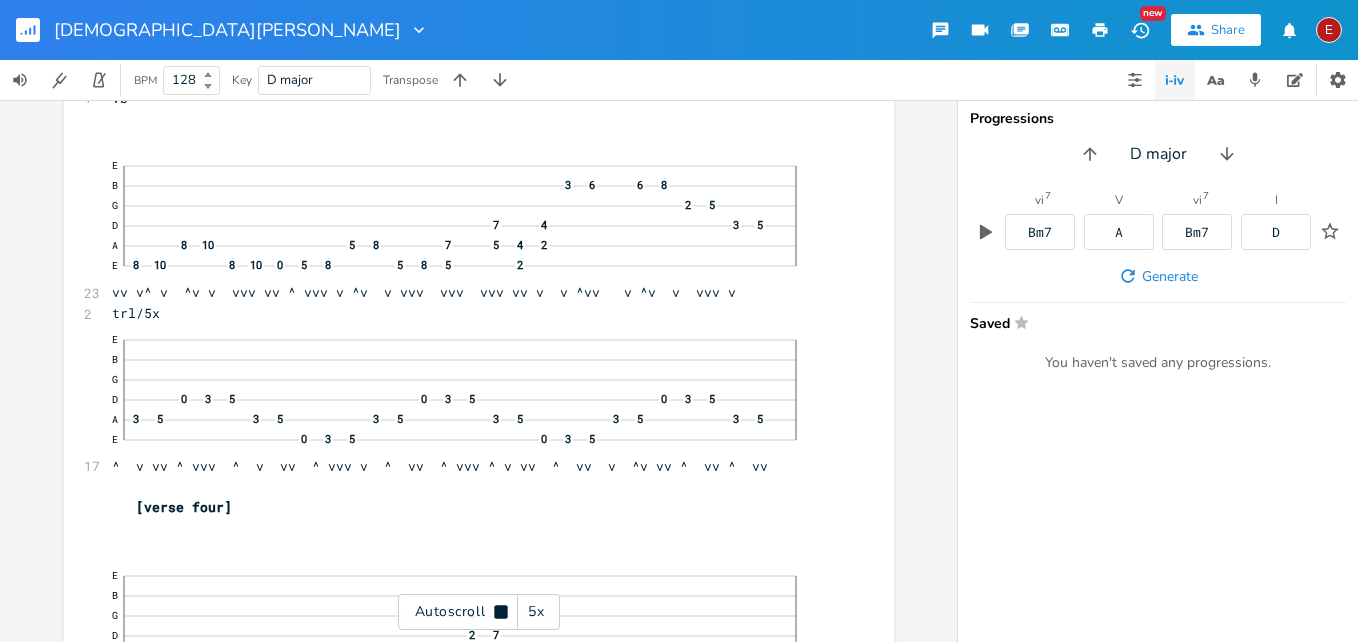 click 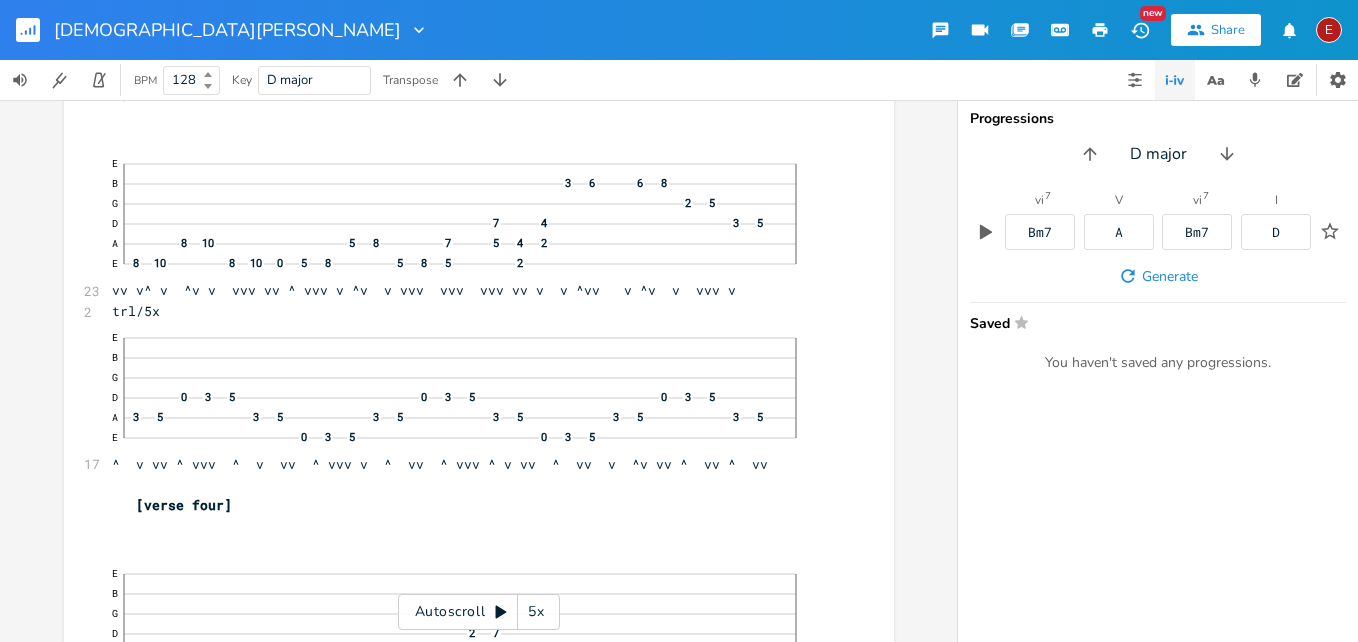 click 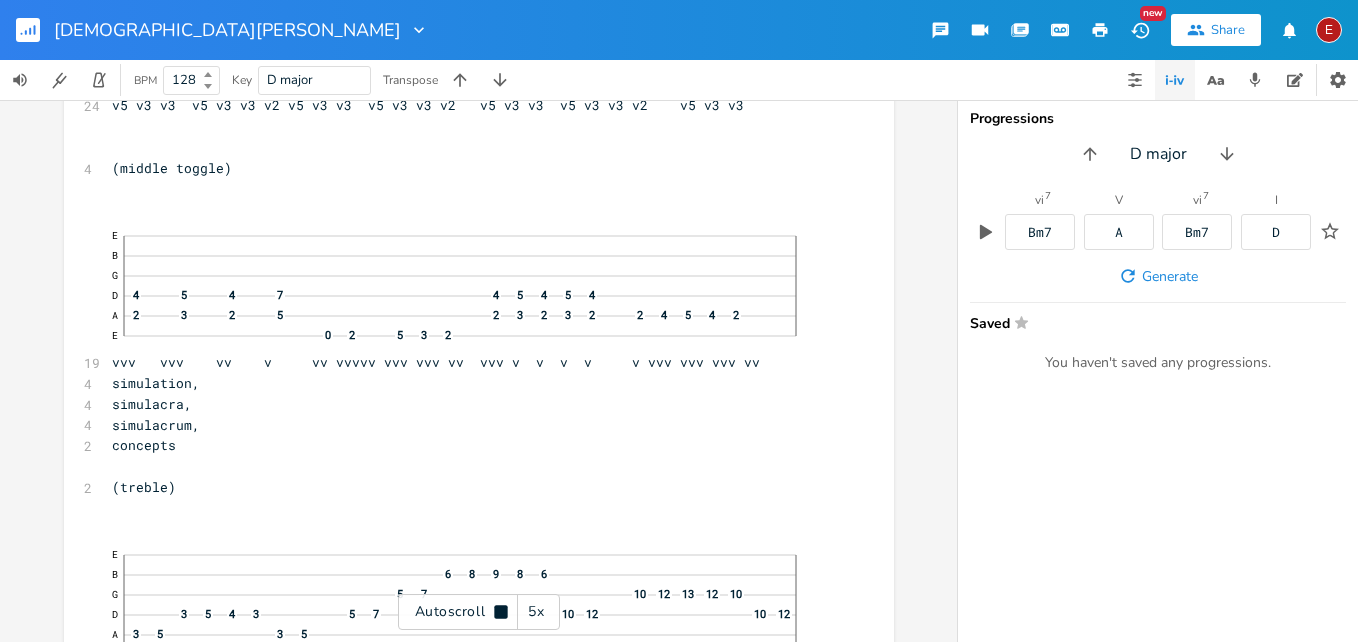 scroll, scrollTop: 18456, scrollLeft: 0, axis: vertical 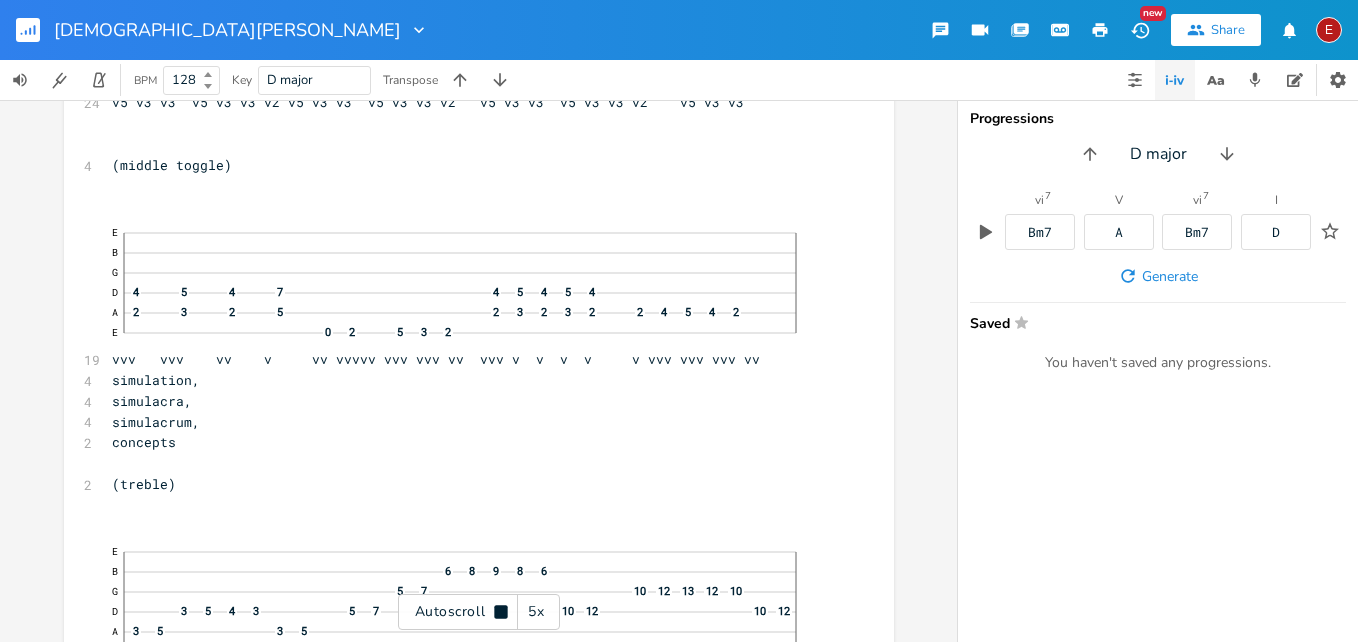 click 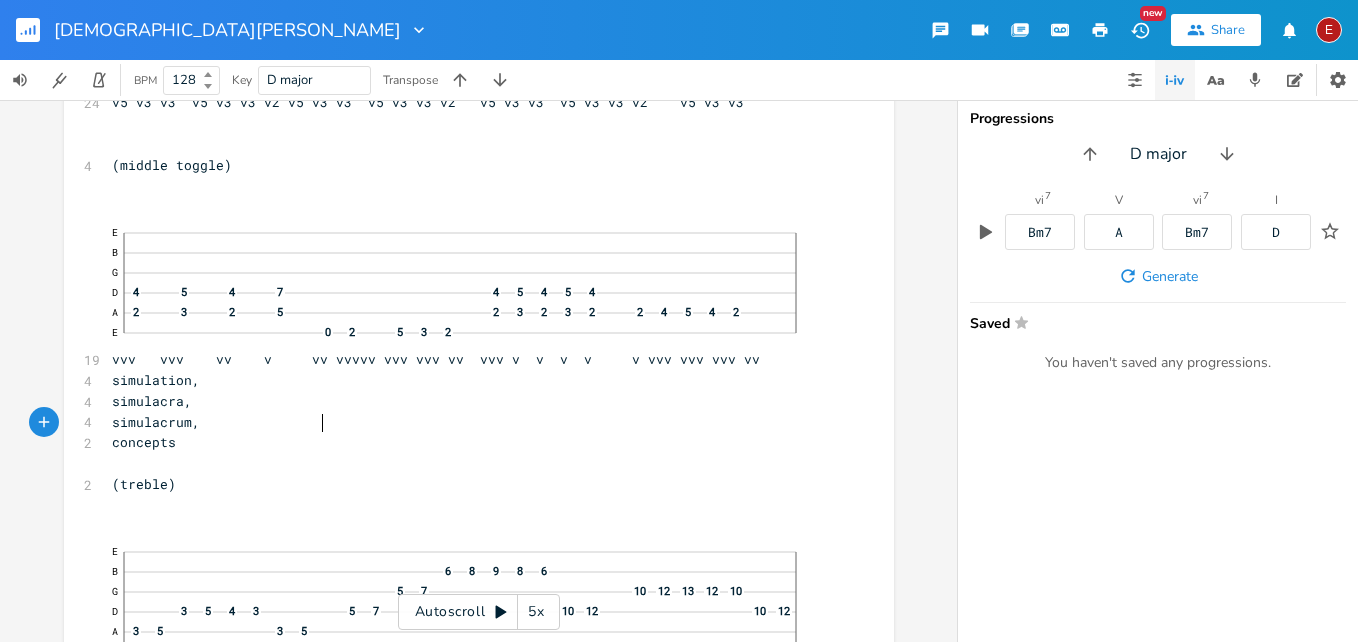 click on "E B G D 4 5 4 7 4 5 4 5 4 A 2 3 2 5 2 3 2 3 2 2 4 5 4 2 E 0 2 5 3 2   vvv   vvv    vv    v     vv vvvvv vvv vvv vv  vvv v  v  v  v     v vvv vvv vvv vv" at bounding box center [469, 292] 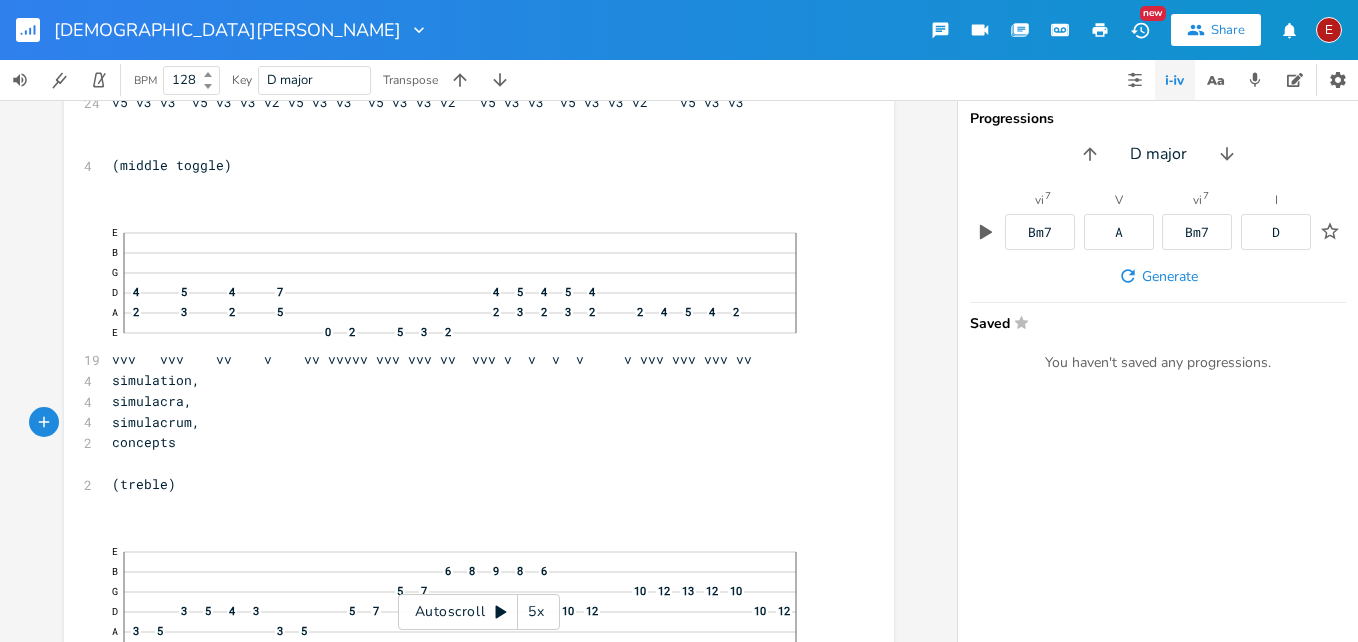 click 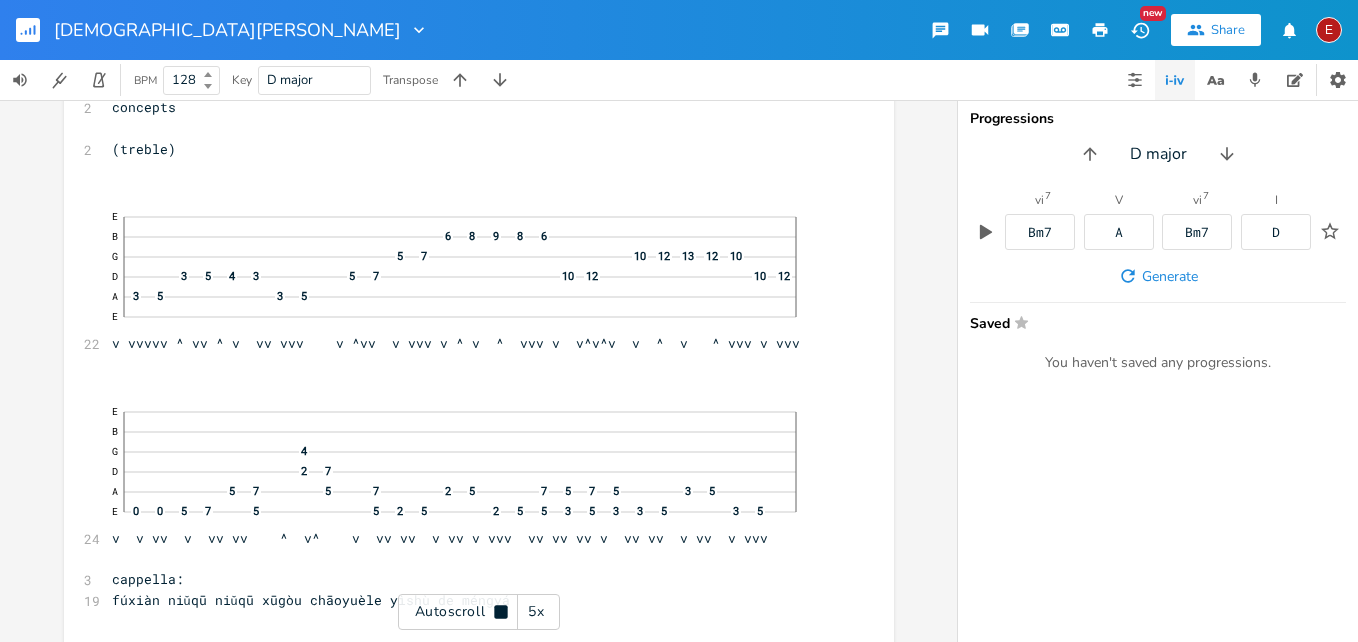scroll, scrollTop: 18795, scrollLeft: 0, axis: vertical 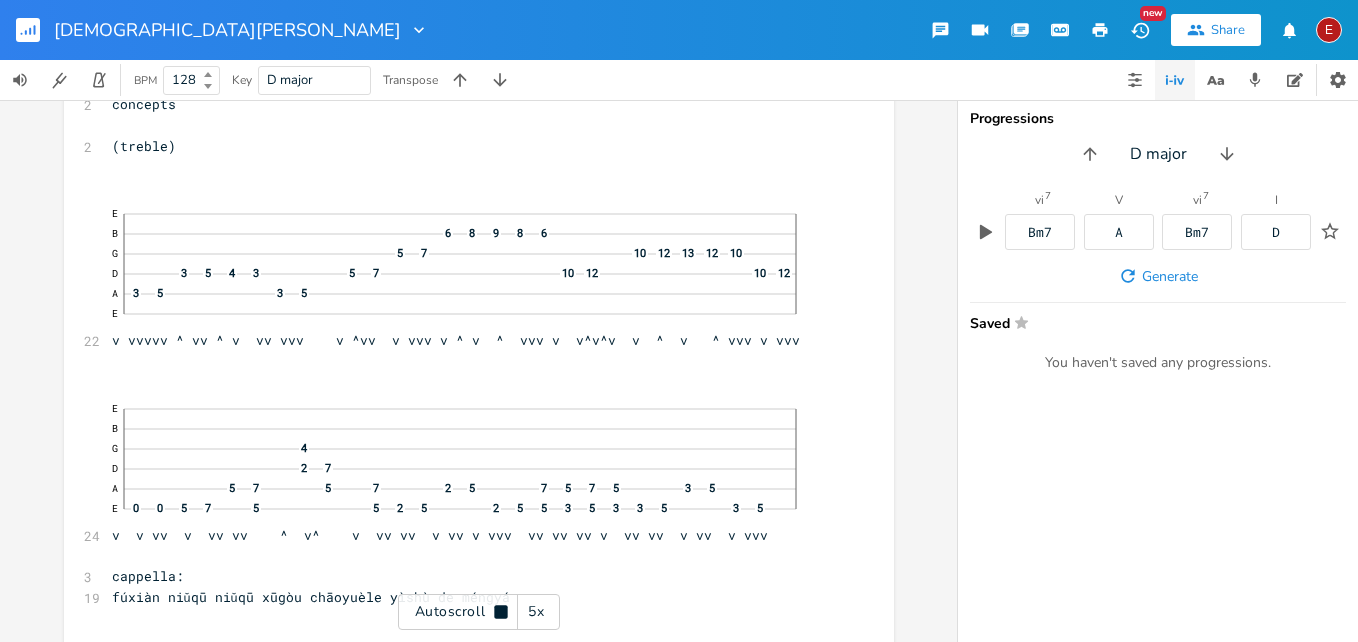click 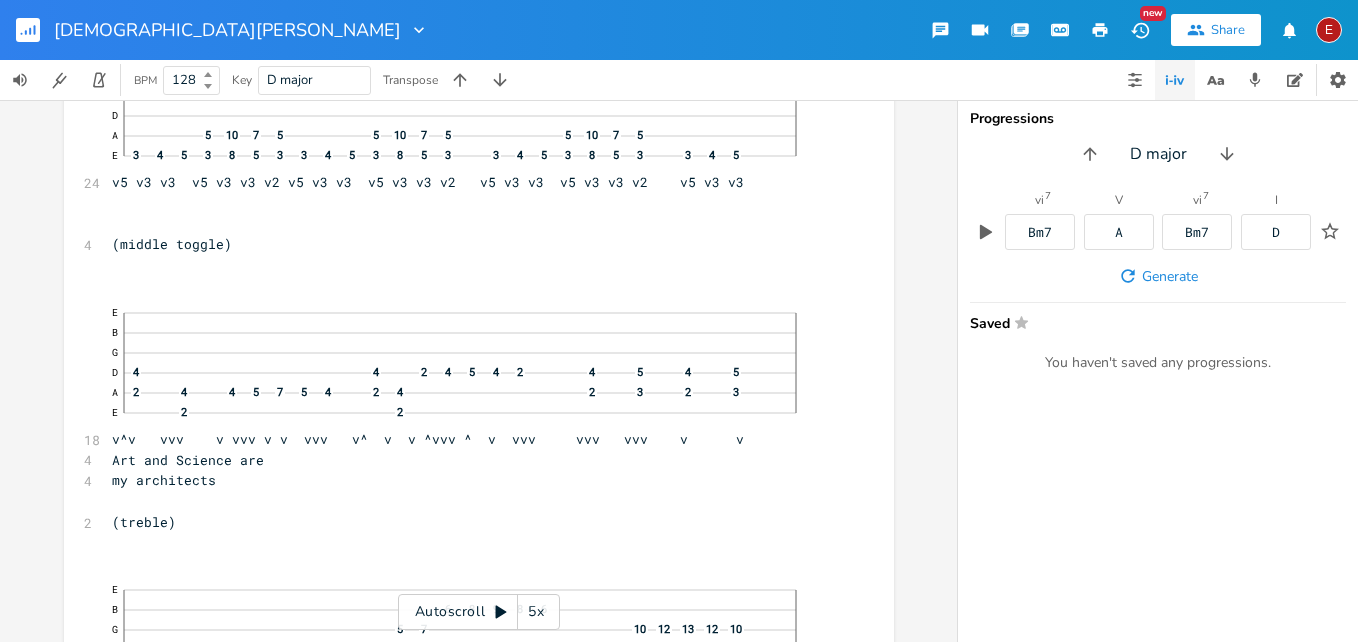 scroll, scrollTop: 19881, scrollLeft: 0, axis: vertical 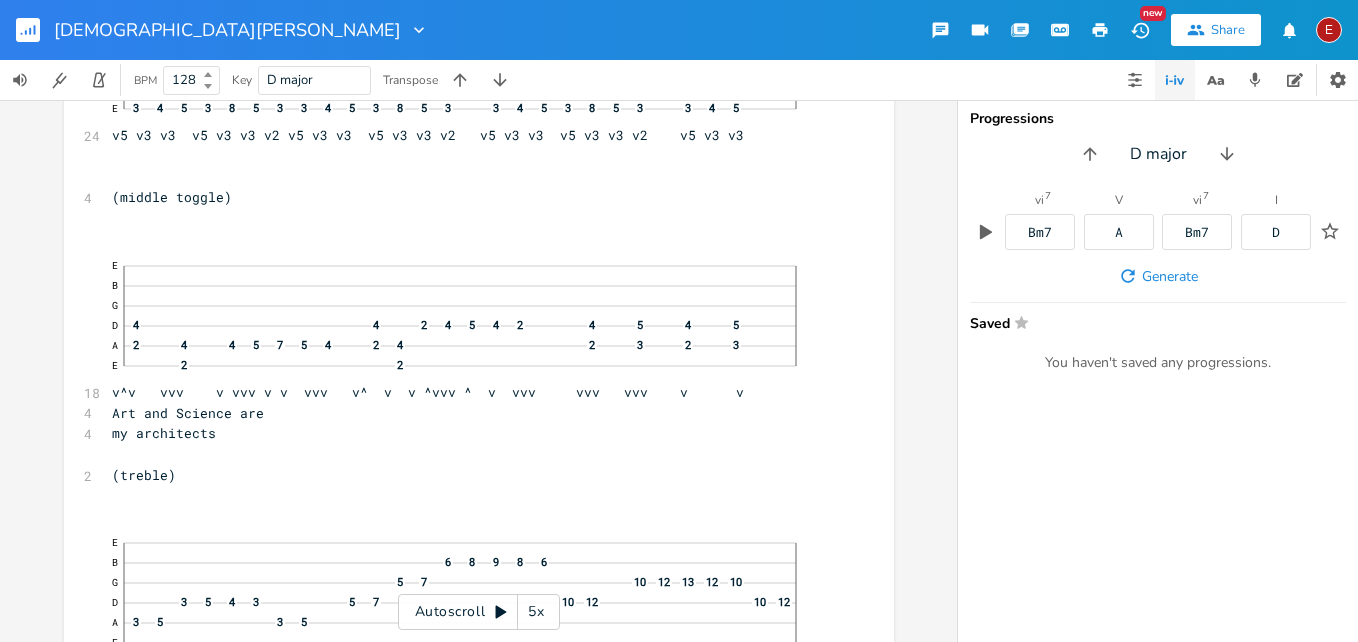click 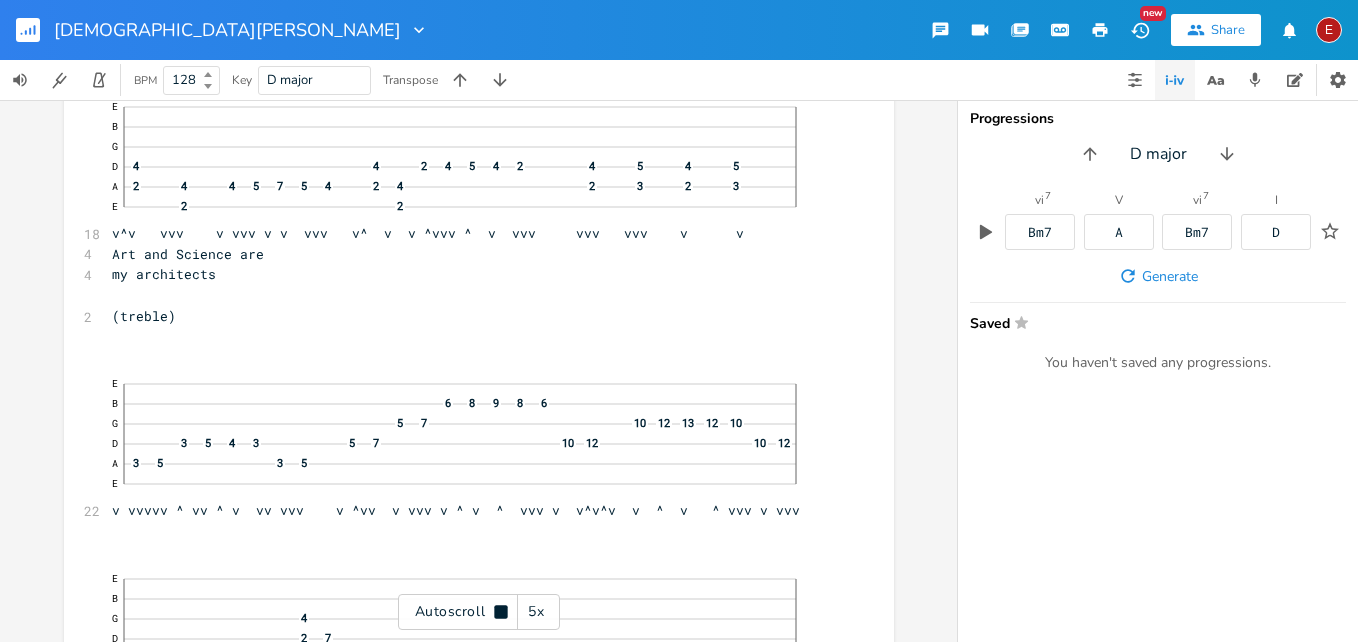 click 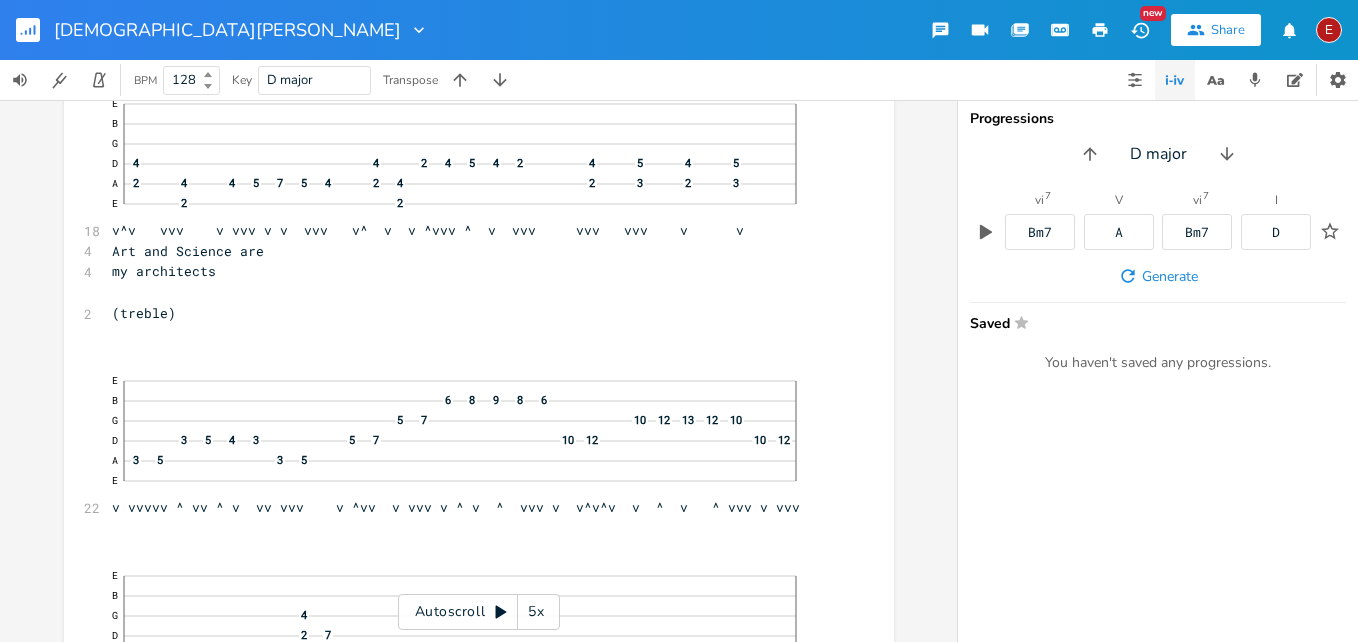 click 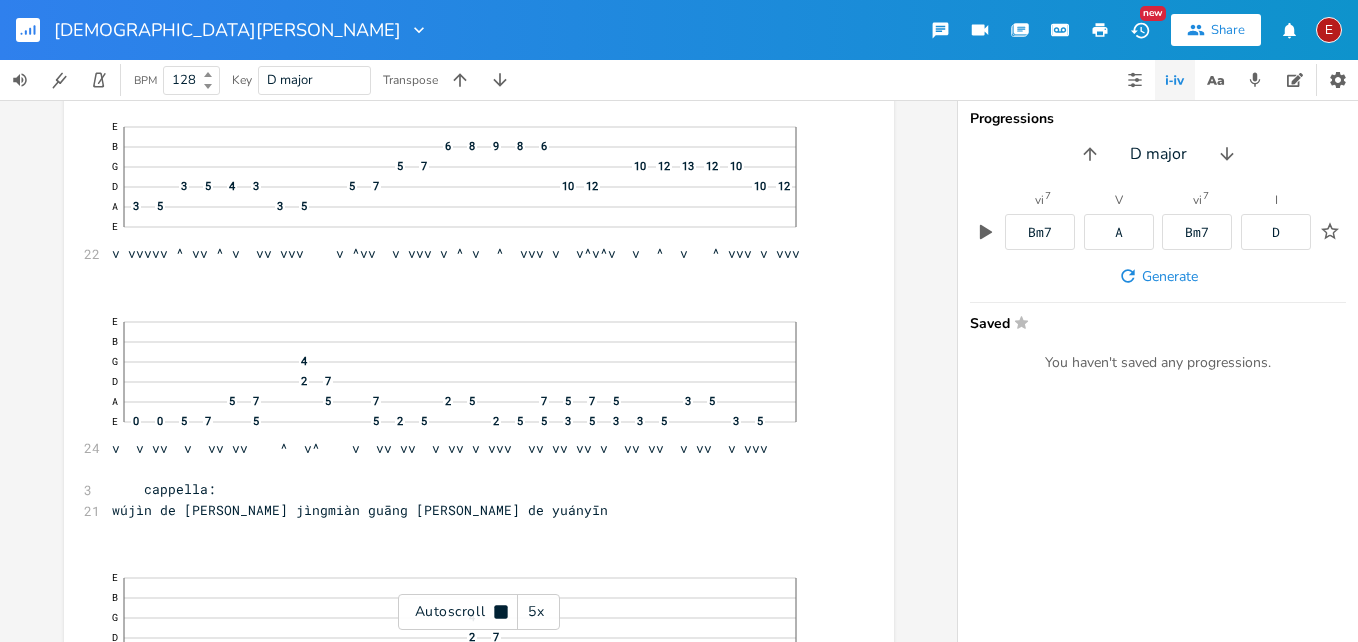 scroll, scrollTop: 20301, scrollLeft: 0, axis: vertical 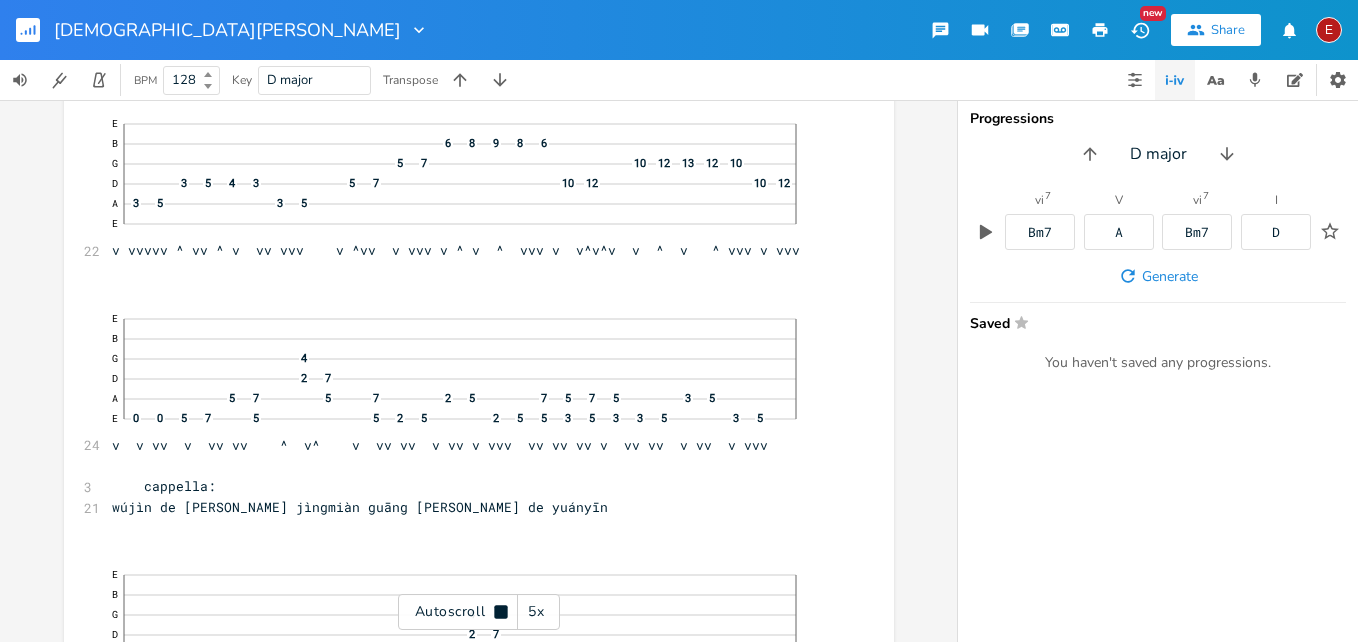 click 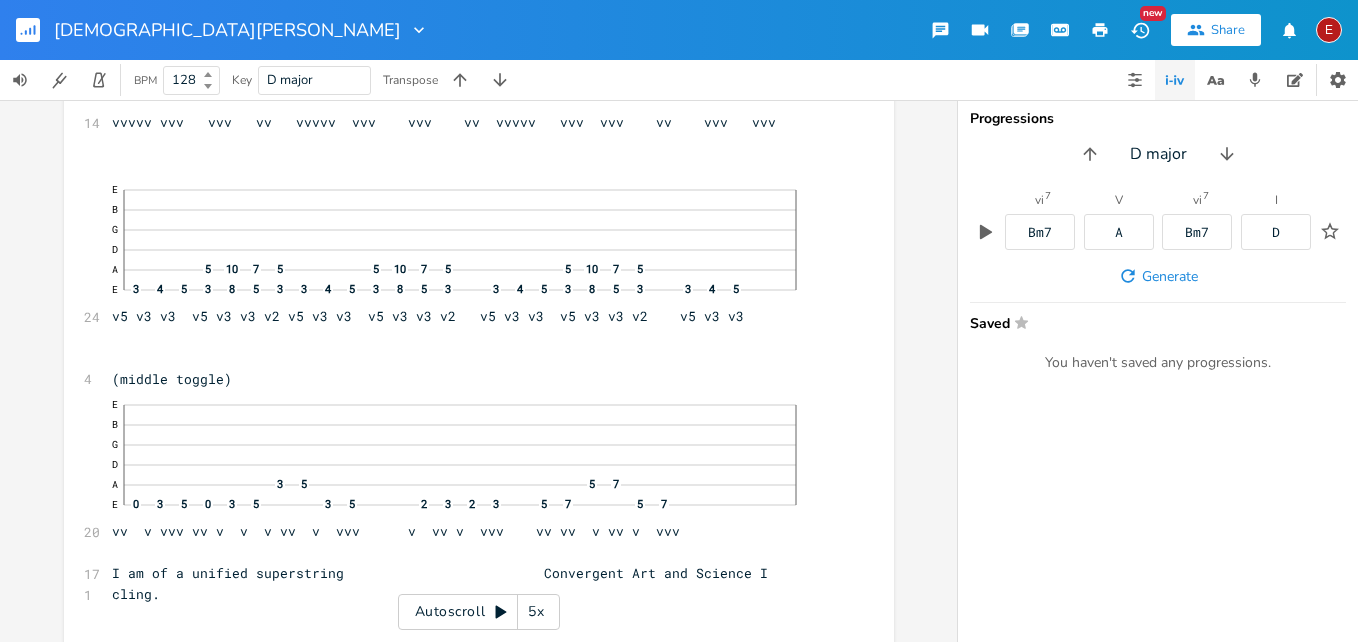 scroll, scrollTop: 21168, scrollLeft: 0, axis: vertical 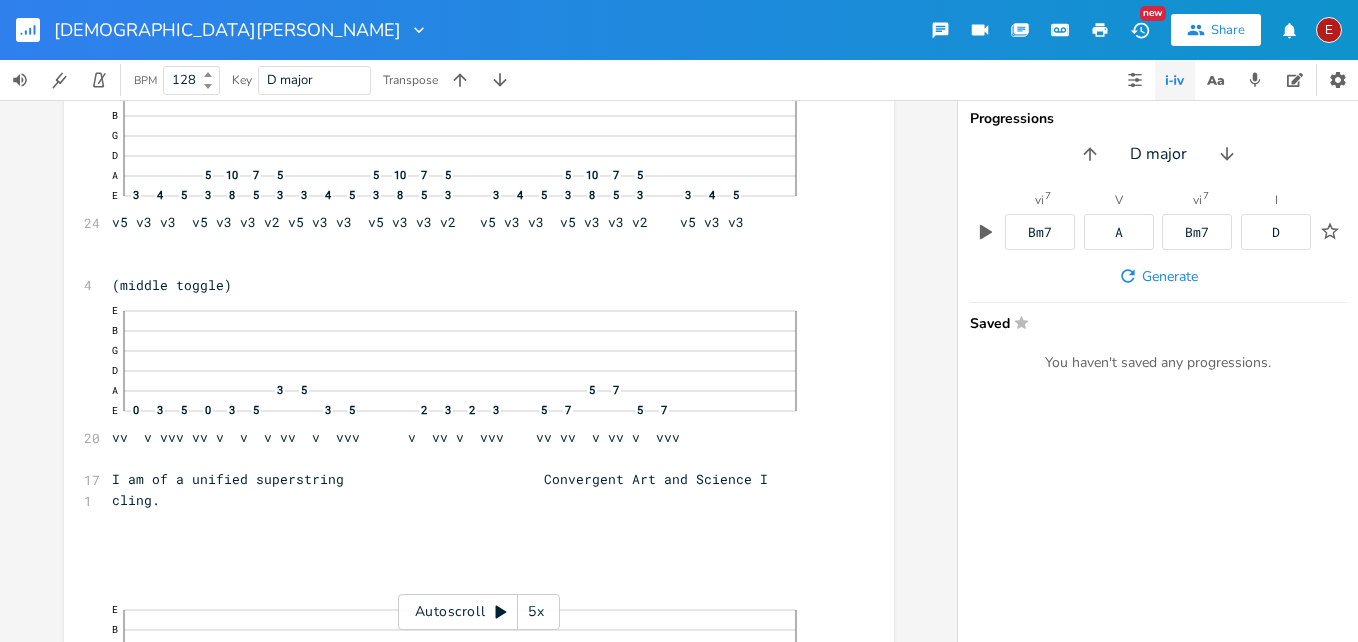 click 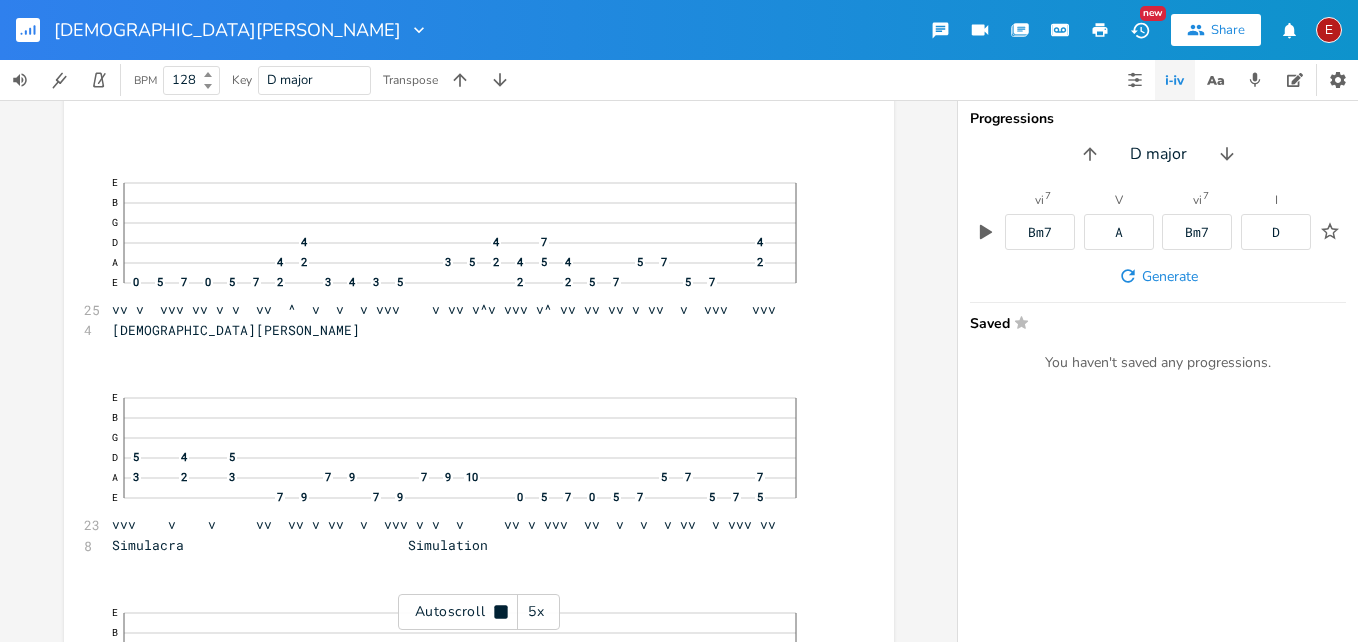 scroll, scrollTop: 21601, scrollLeft: 0, axis: vertical 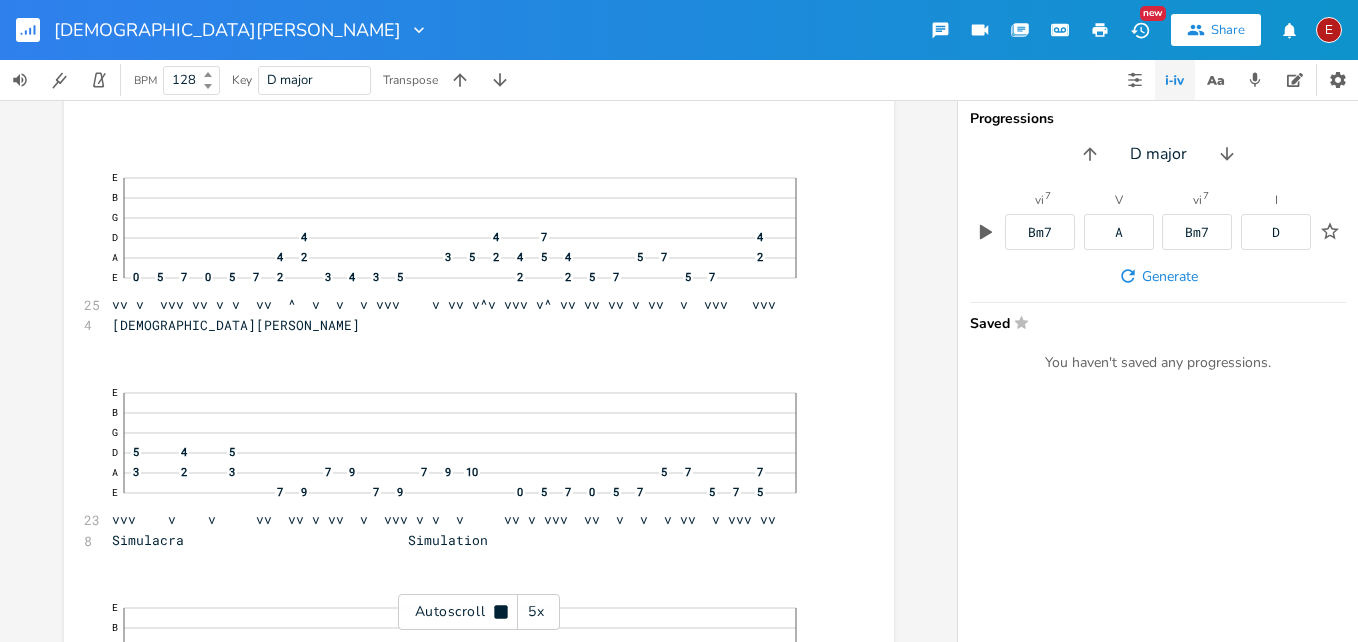 click 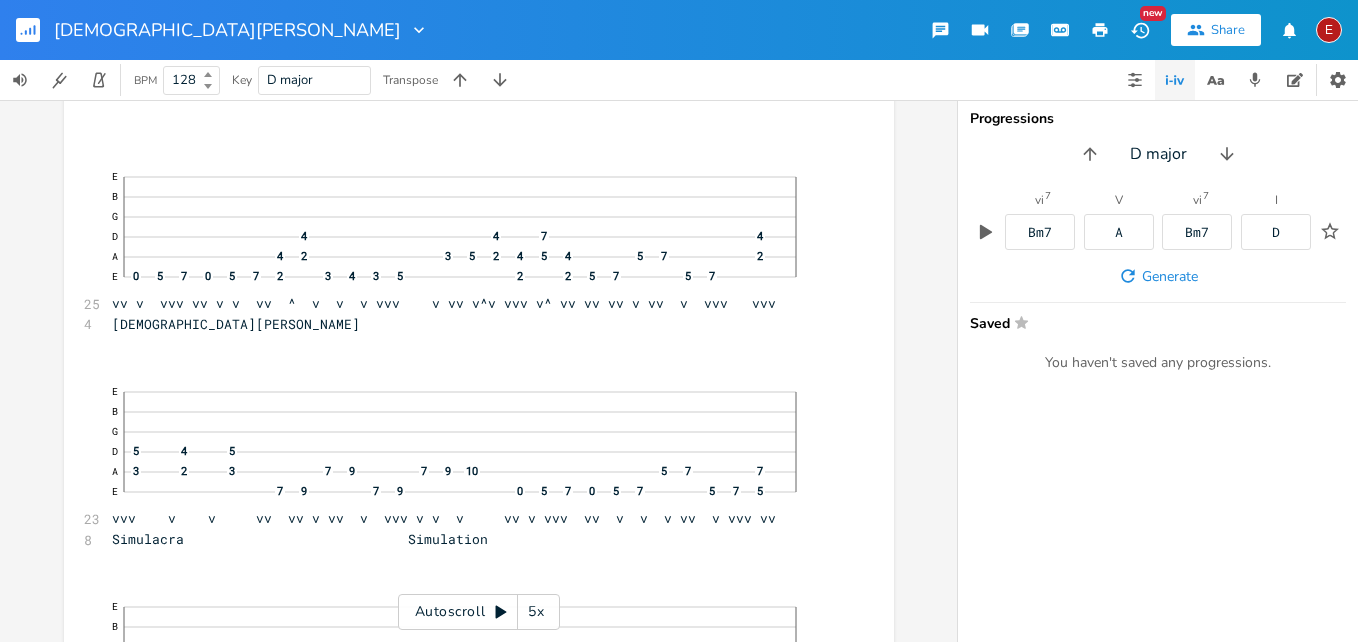 click 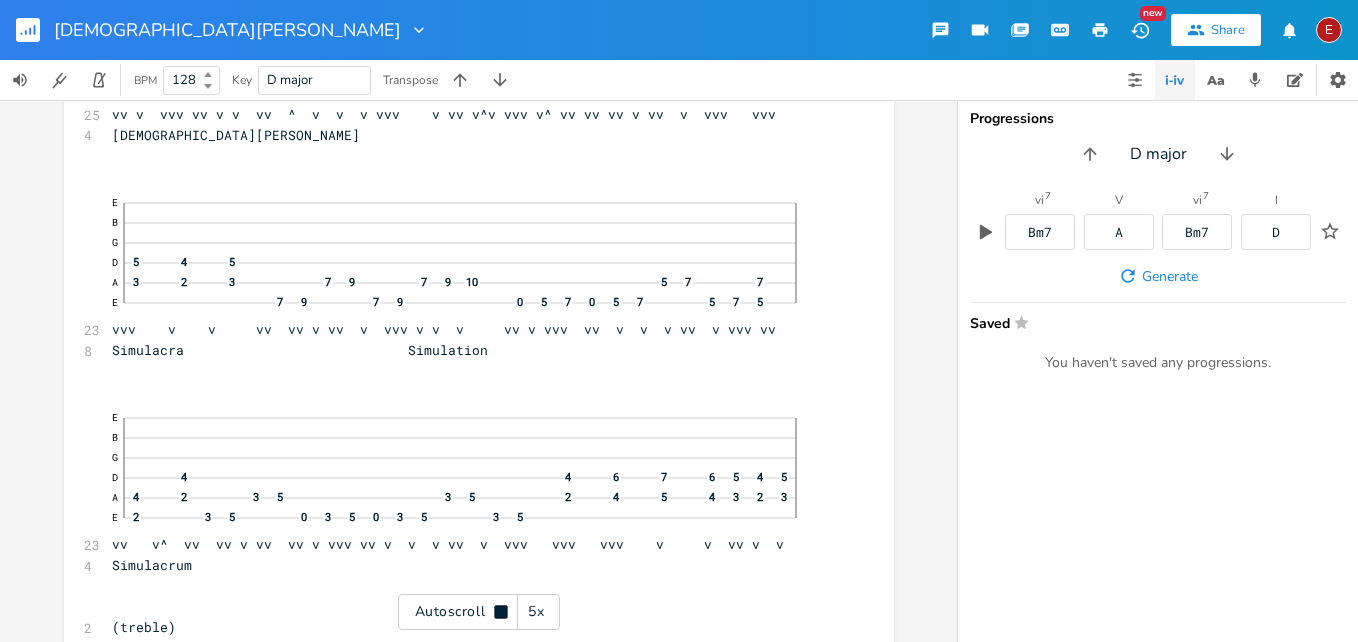 click 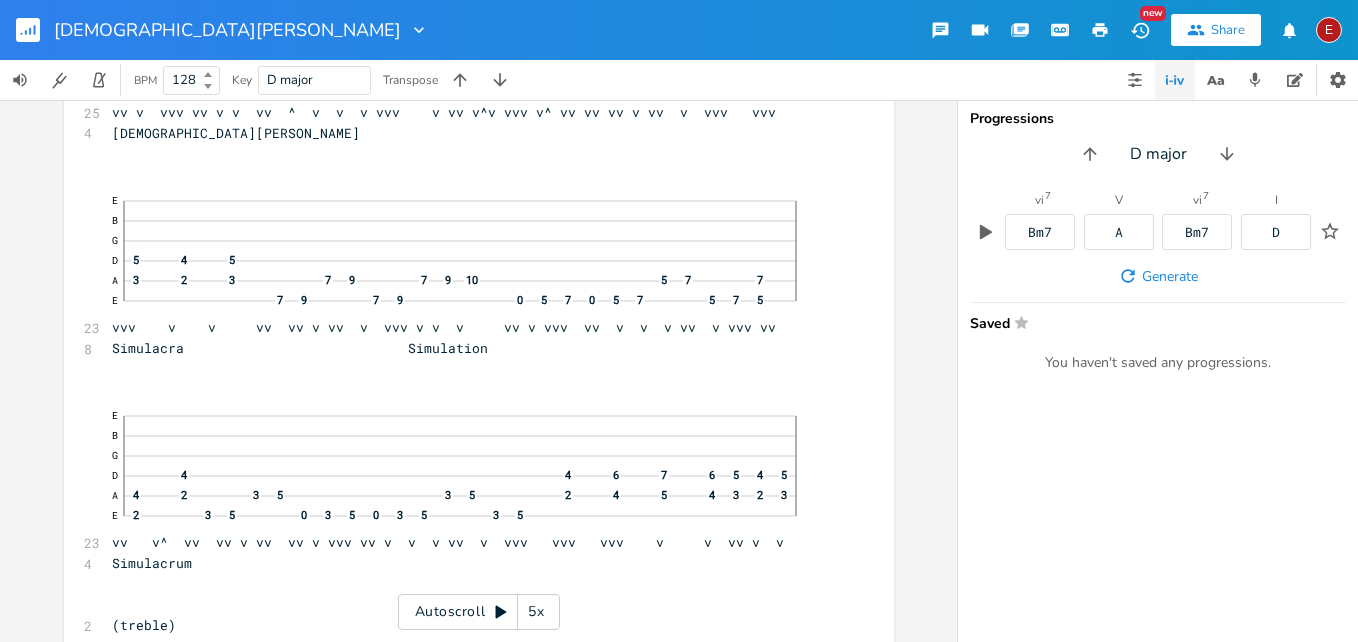 click 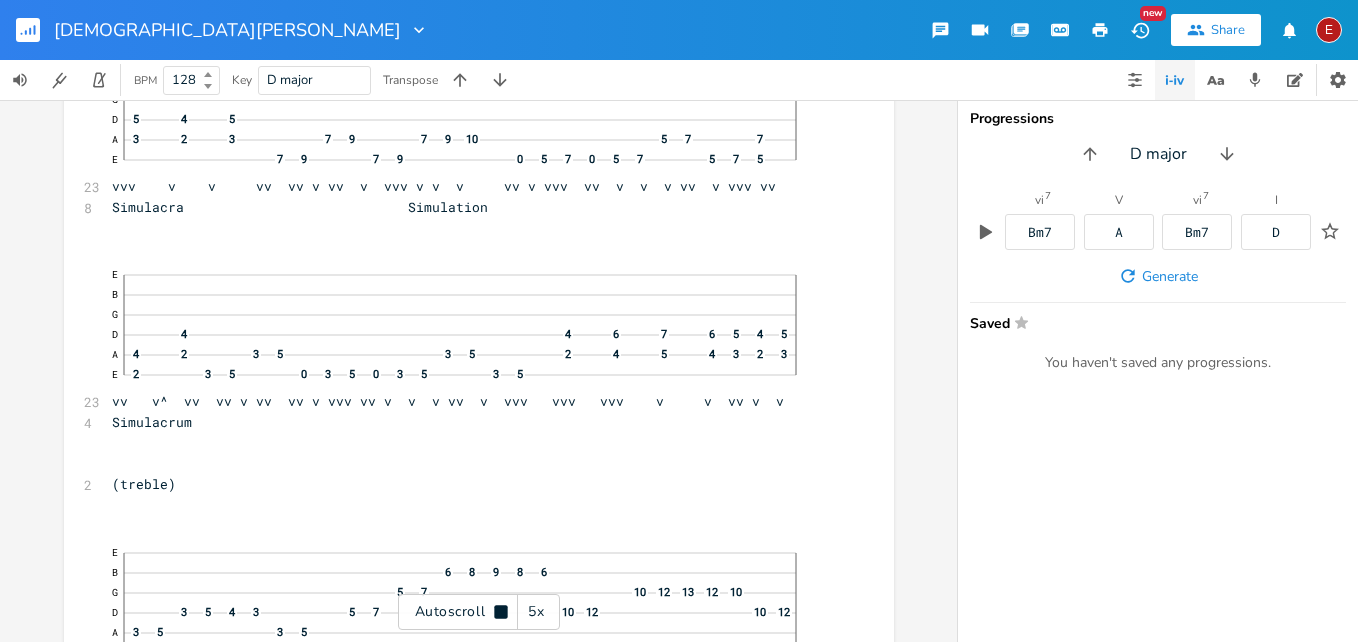 click 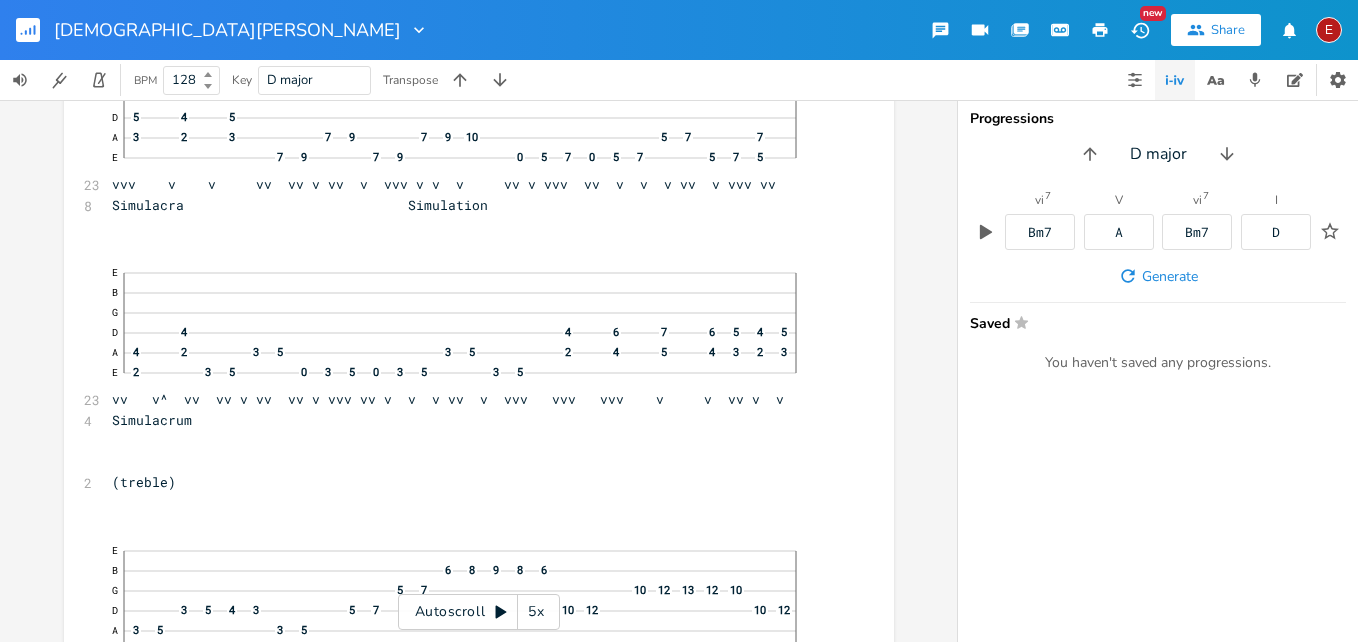 click 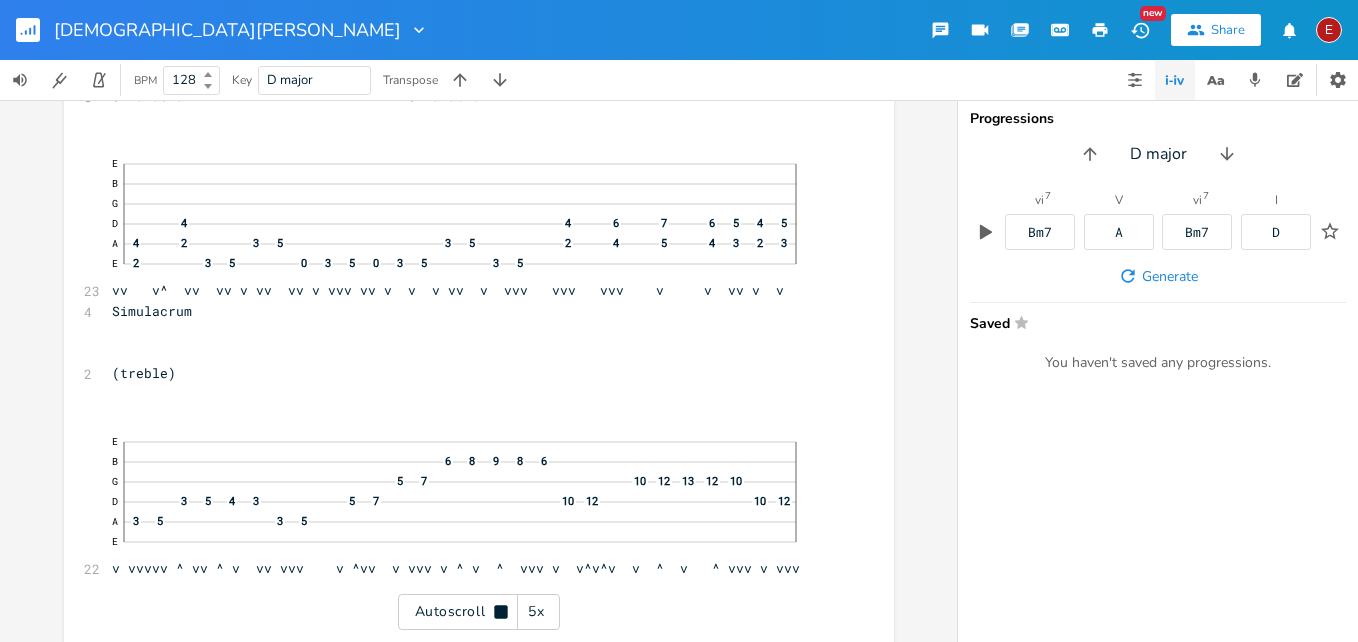 click 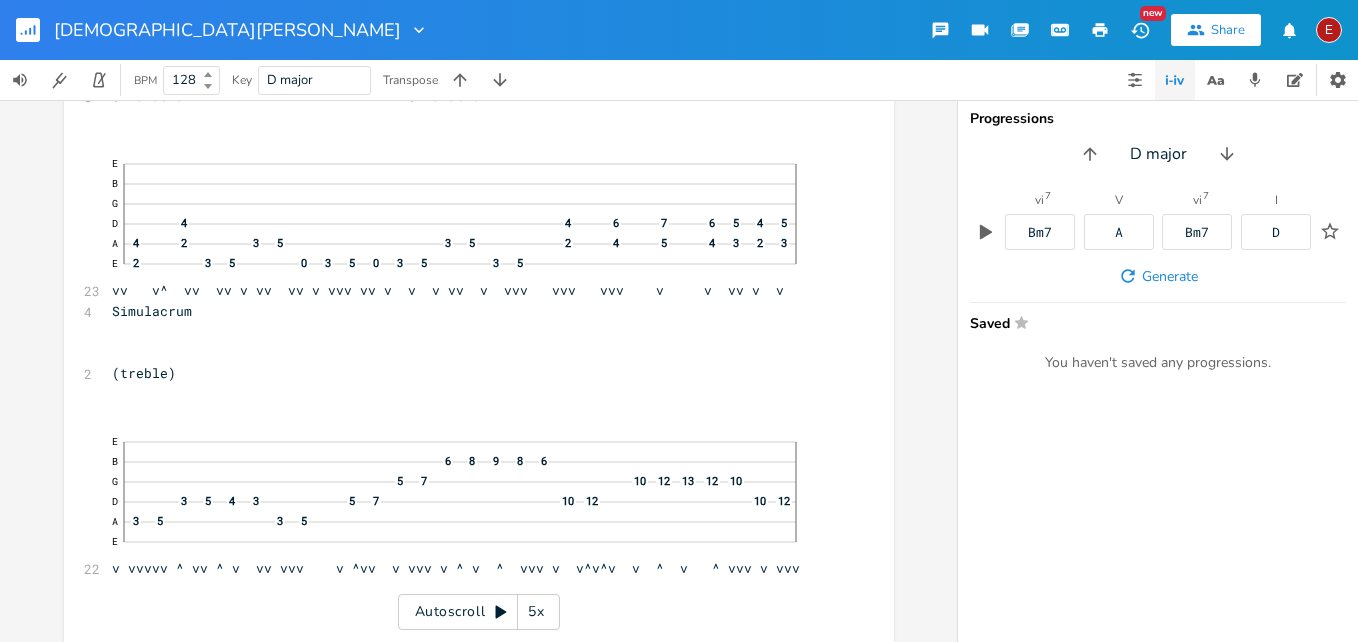 scroll, scrollTop: 22046, scrollLeft: 0, axis: vertical 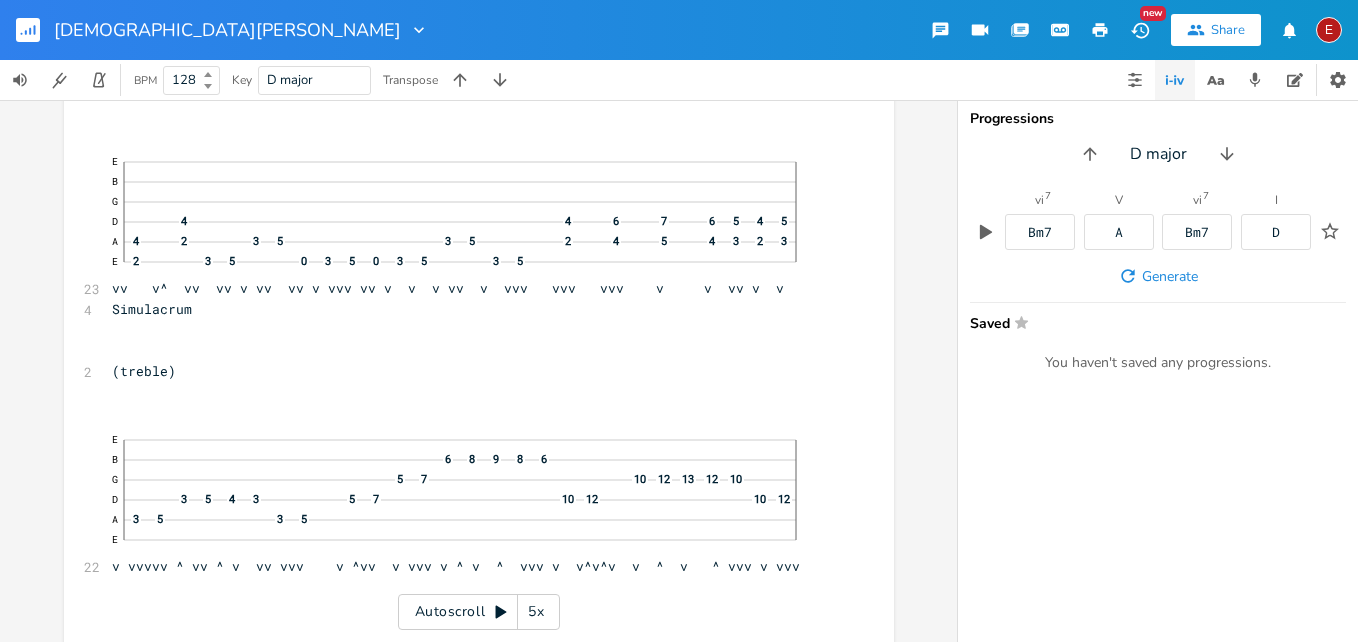 click 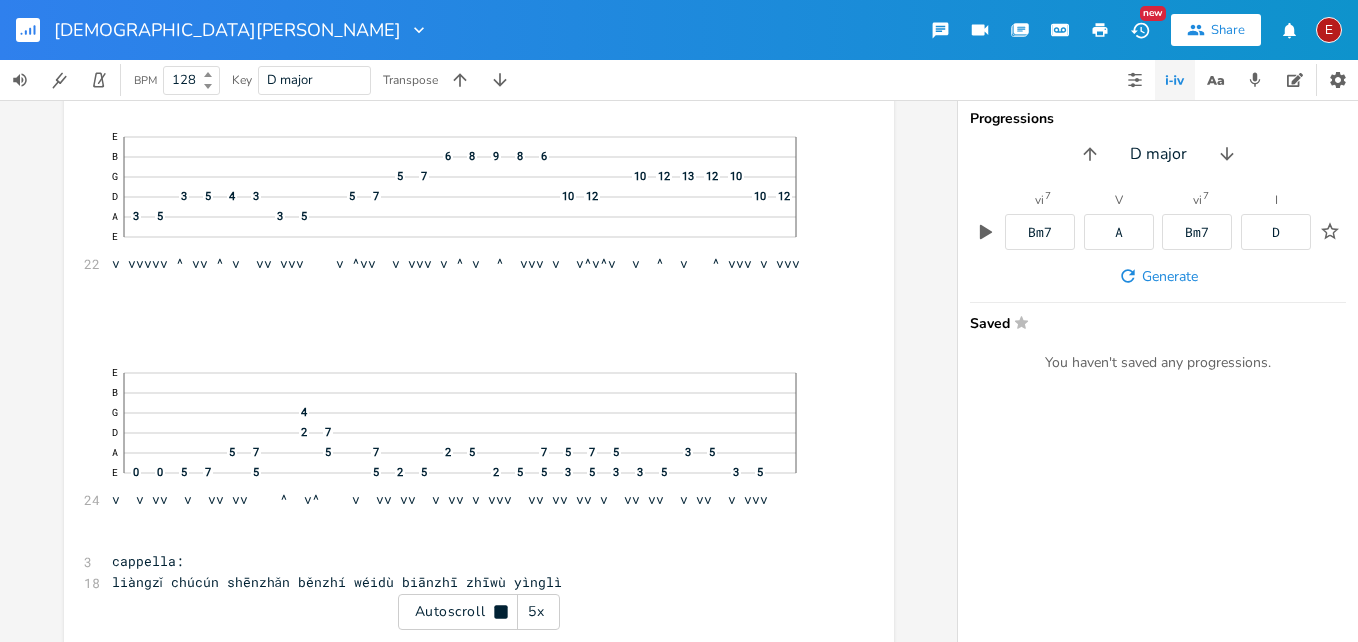 click 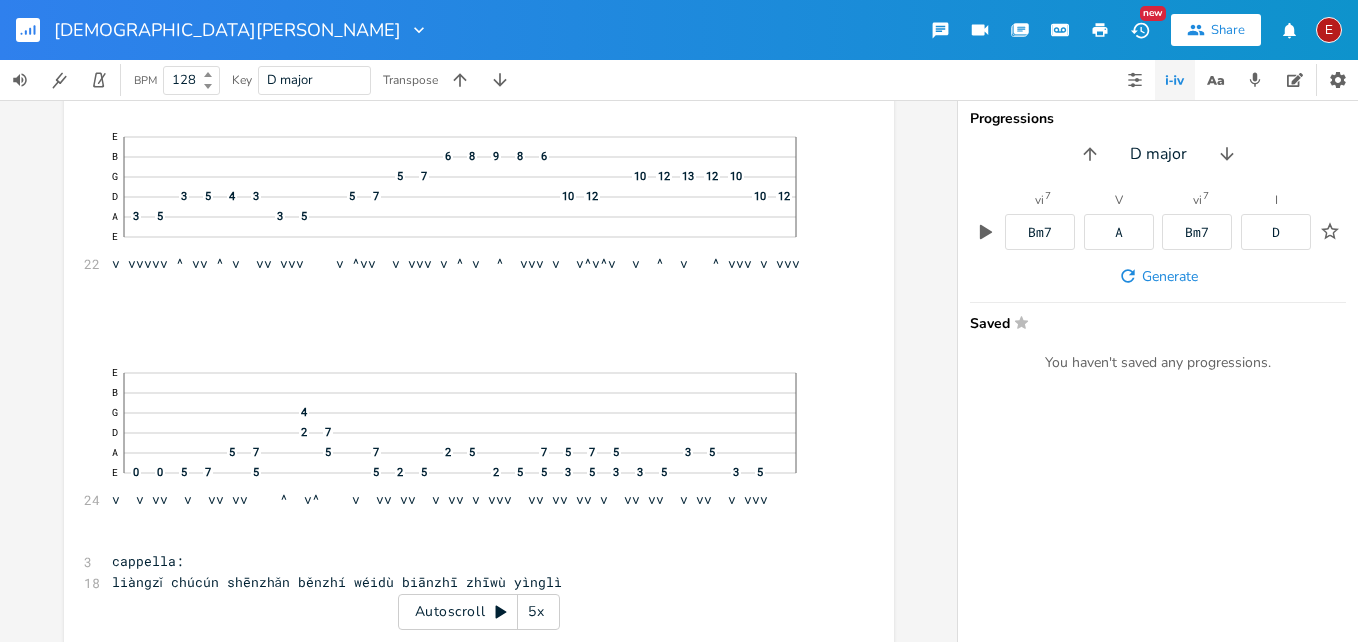 scroll, scrollTop: 22350, scrollLeft: 0, axis: vertical 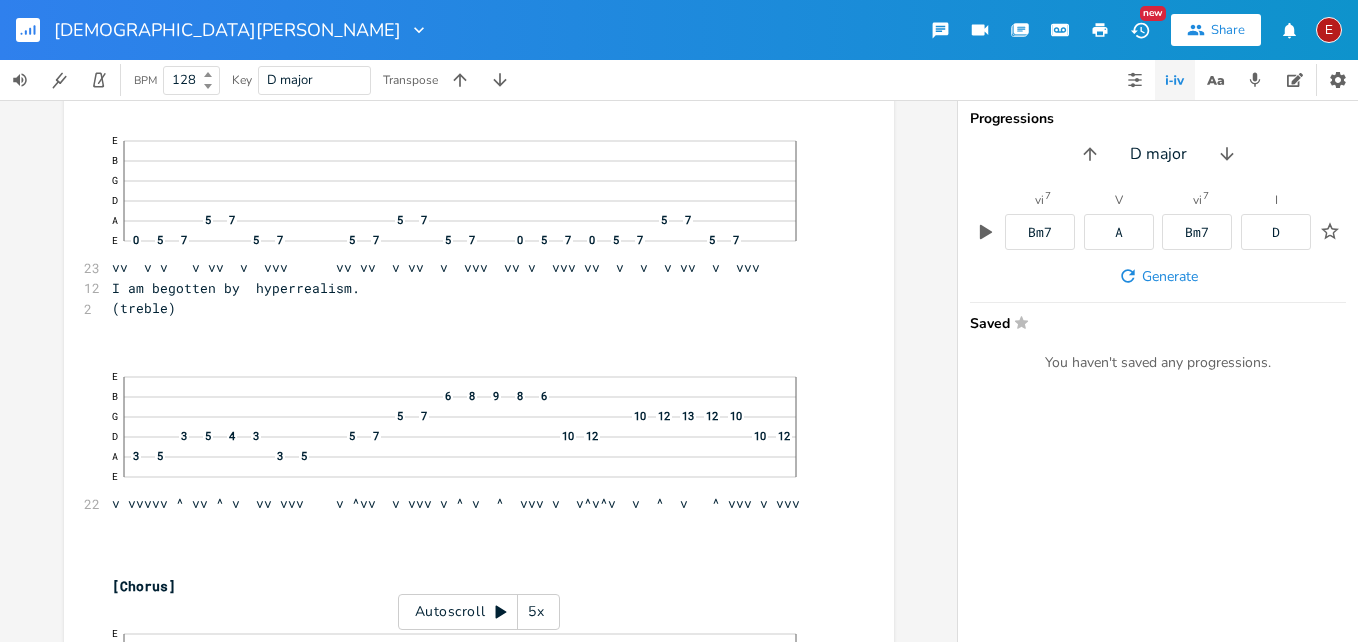 click 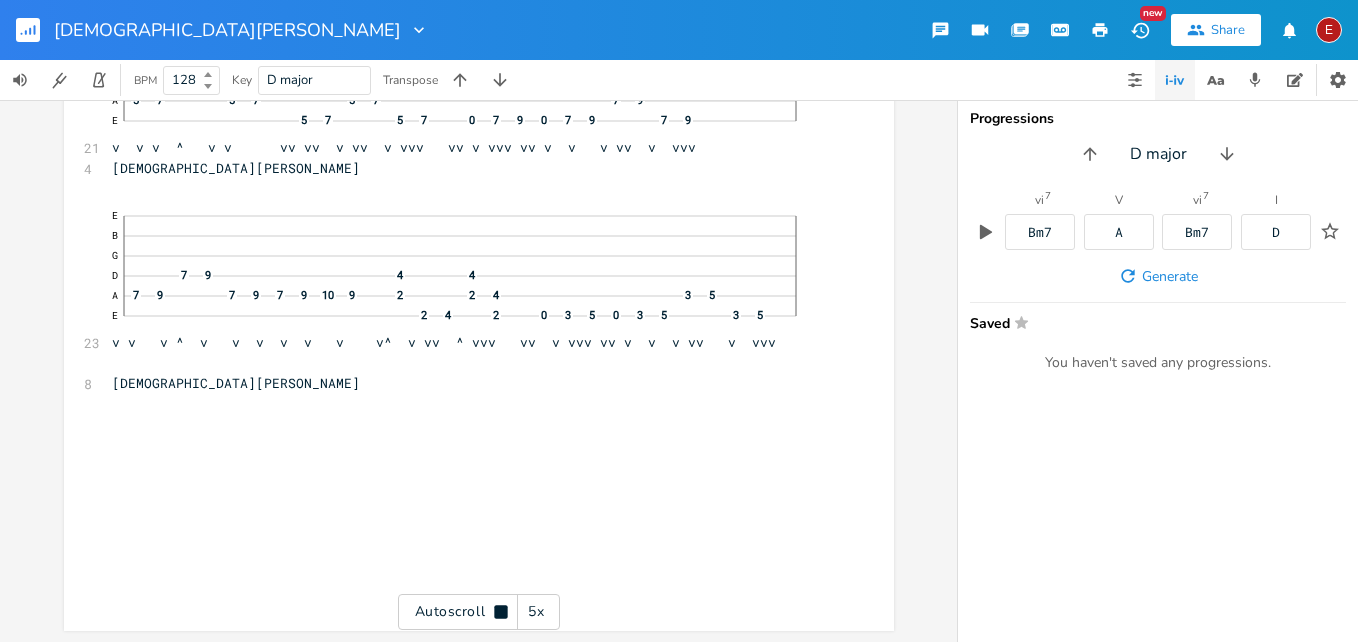 scroll, scrollTop: 24506, scrollLeft: 0, axis: vertical 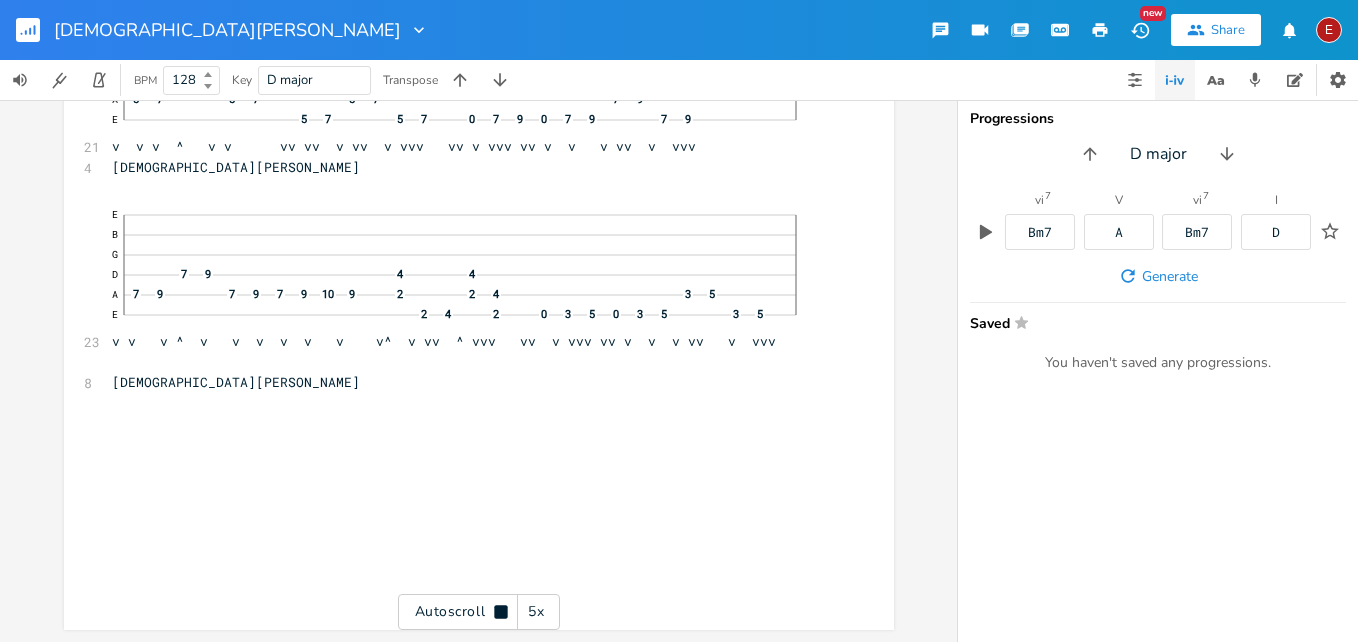 click on "E" at bounding box center (1329, 30) 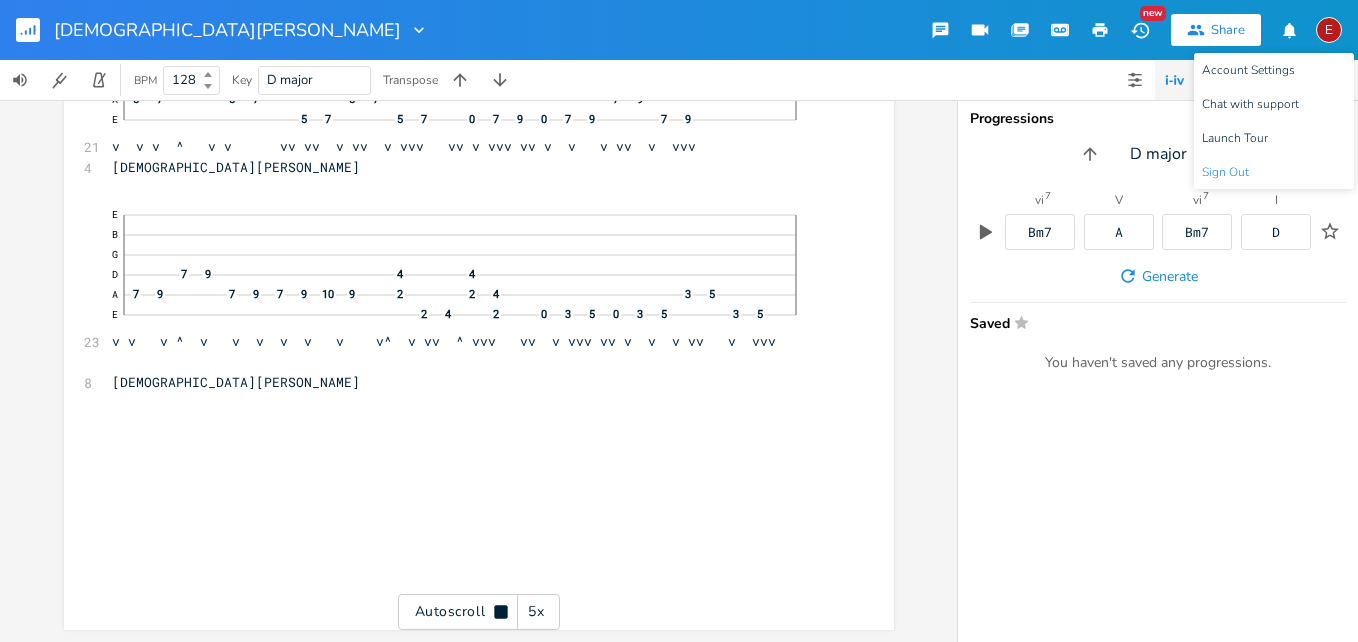 click on "Sign Out" at bounding box center (1225, 172) 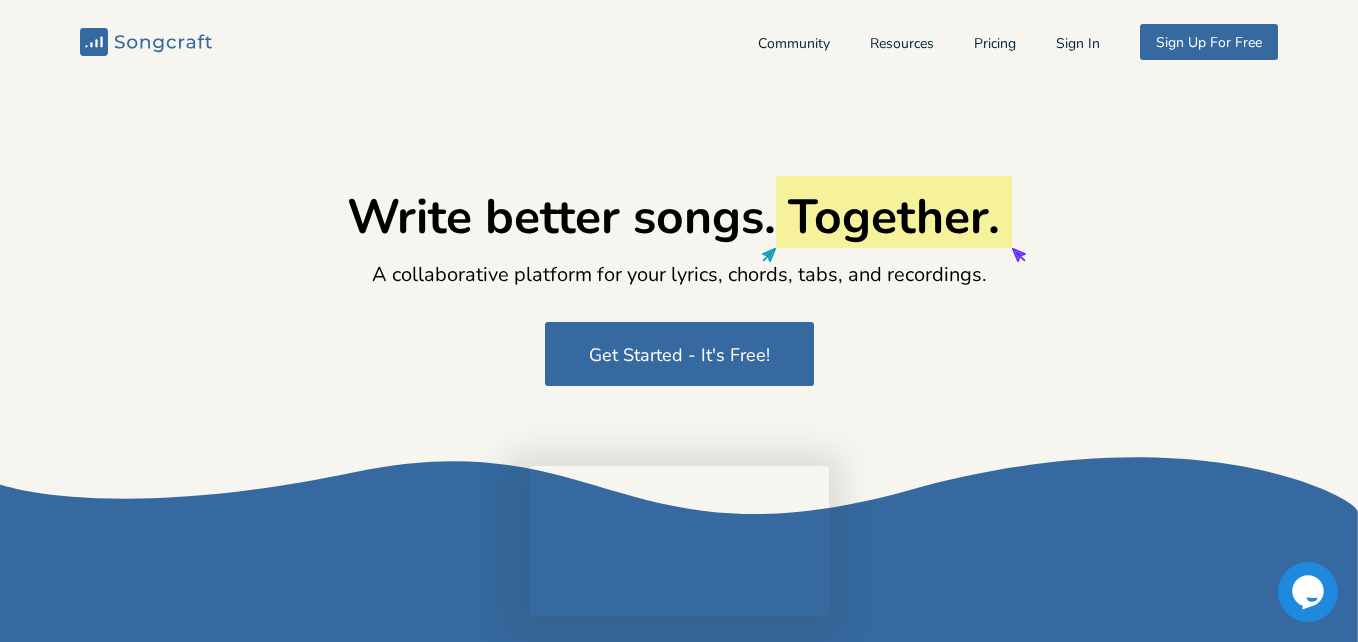 type on "[EMAIL_ADDRESS][DOMAIN_NAME]" 